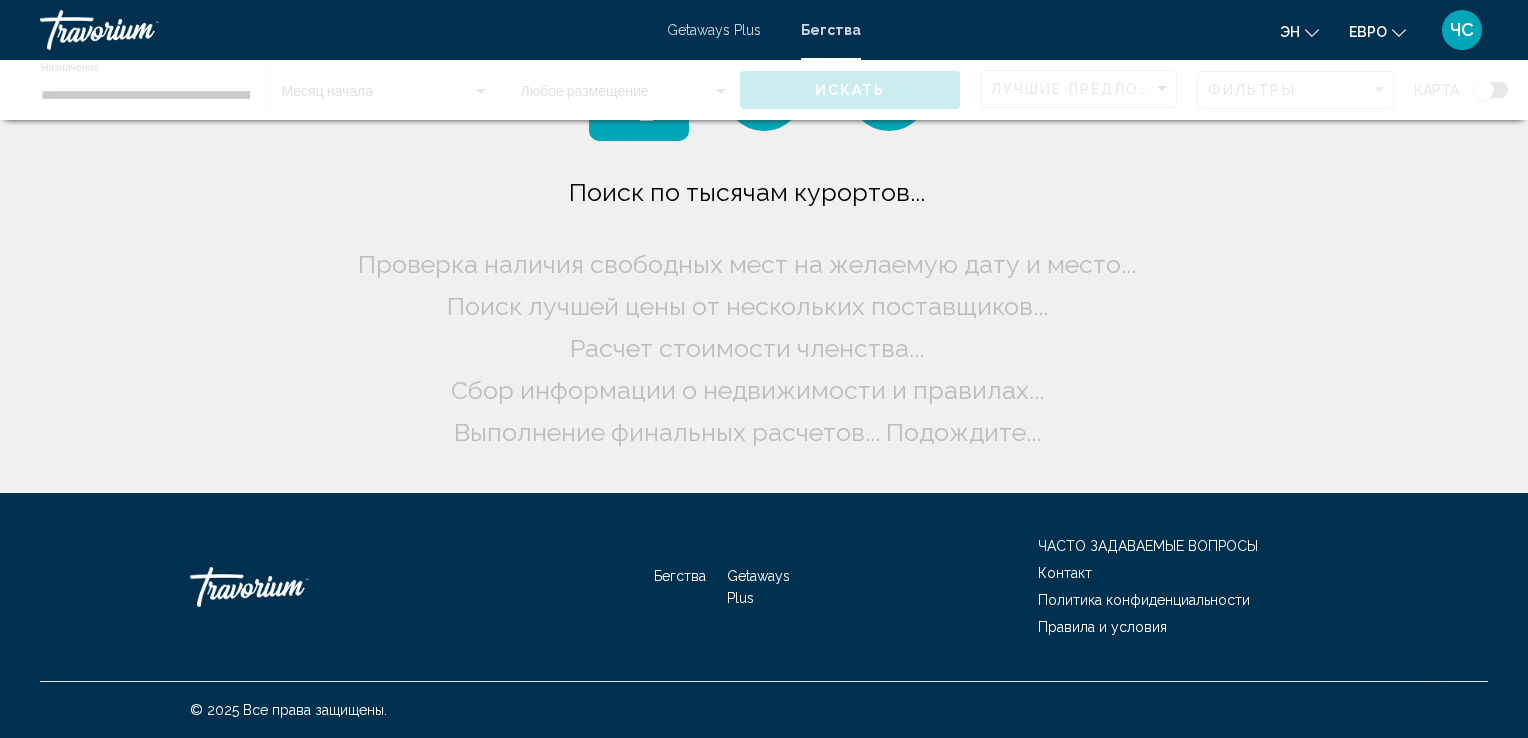 scroll, scrollTop: 0, scrollLeft: 0, axis: both 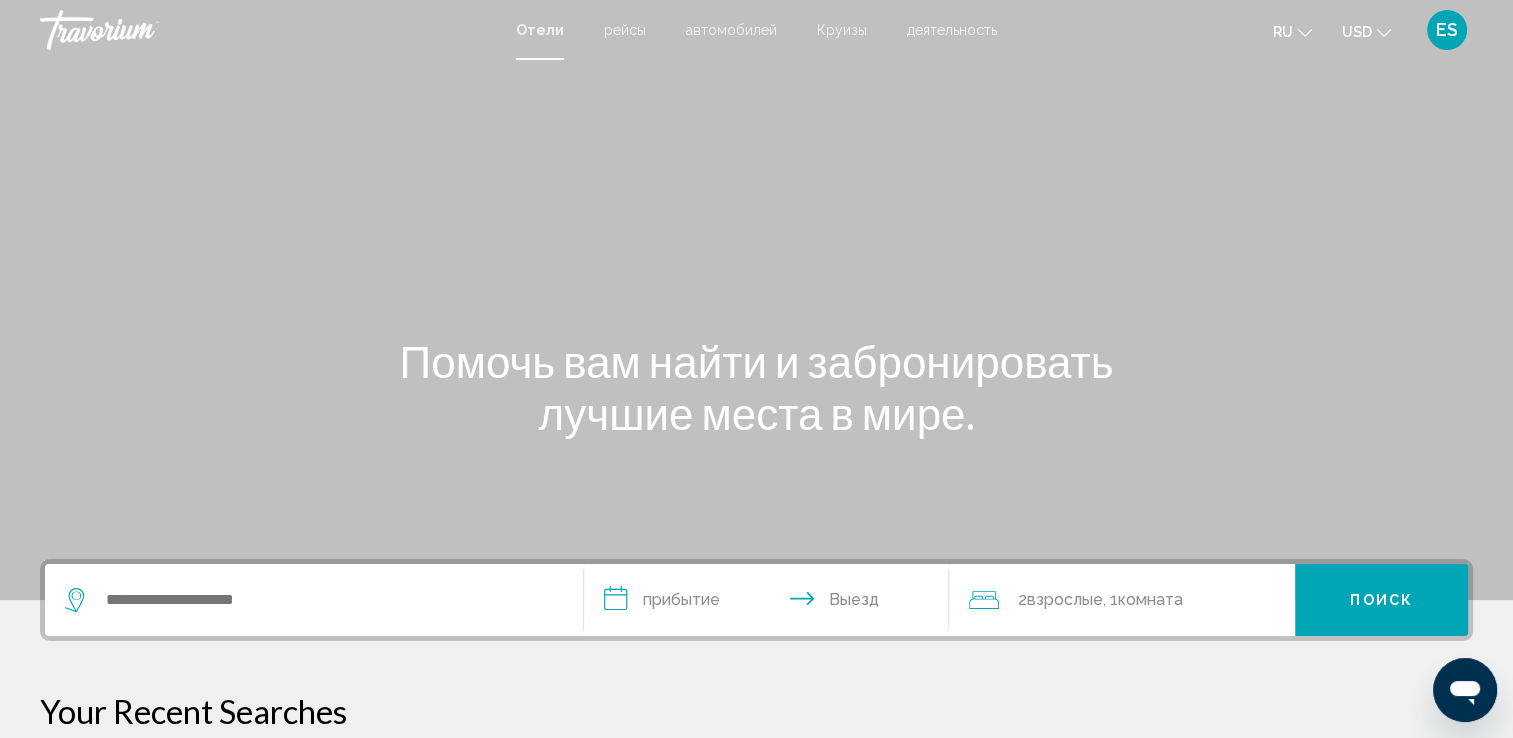 click on "USD
USD ($) MXN (Mex$) CAD (Can$) GBP (£) EUR (€) AUD (A$) NZD (NZ$) CNY (CN¥)" at bounding box center (1366, 31) 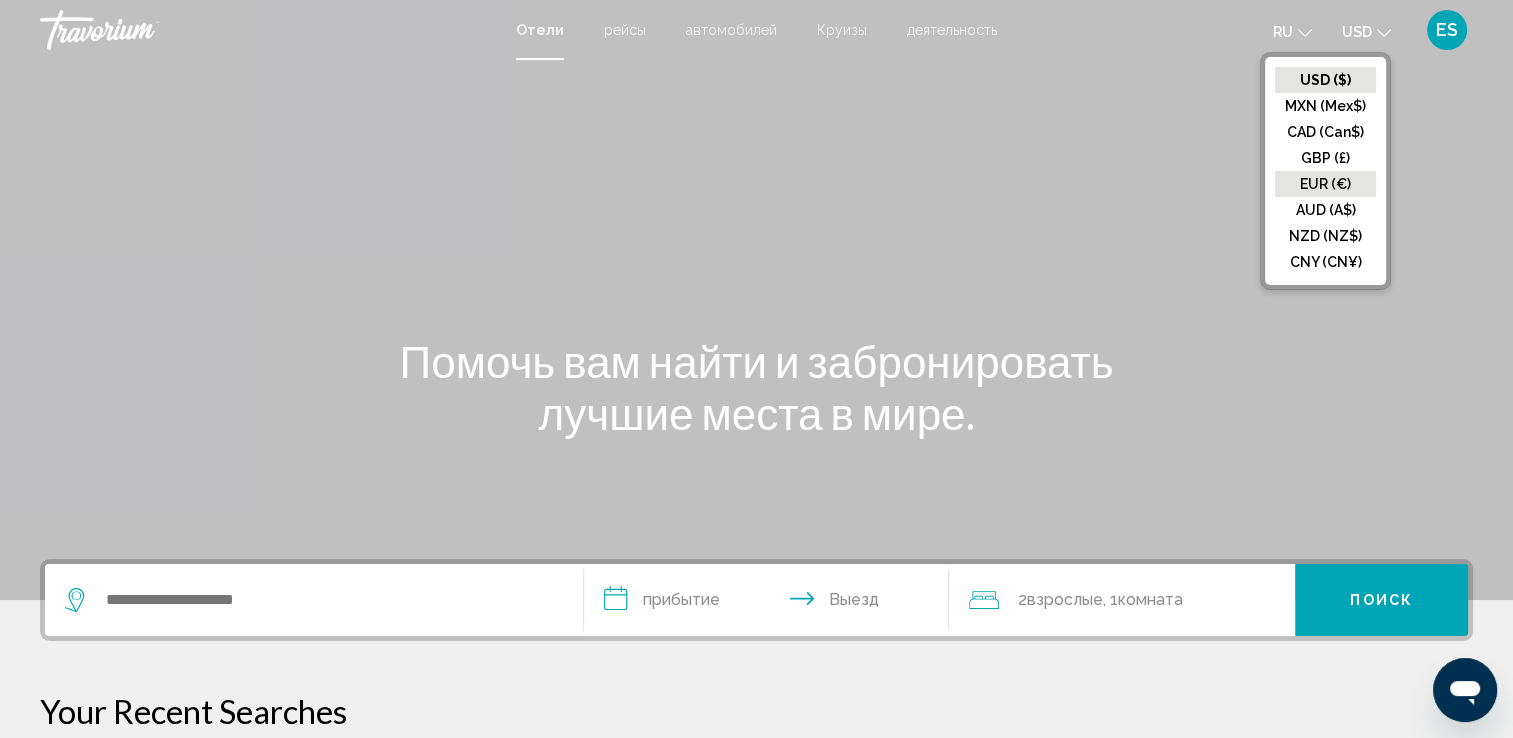 click on "EUR (€)" at bounding box center (1325, 80) 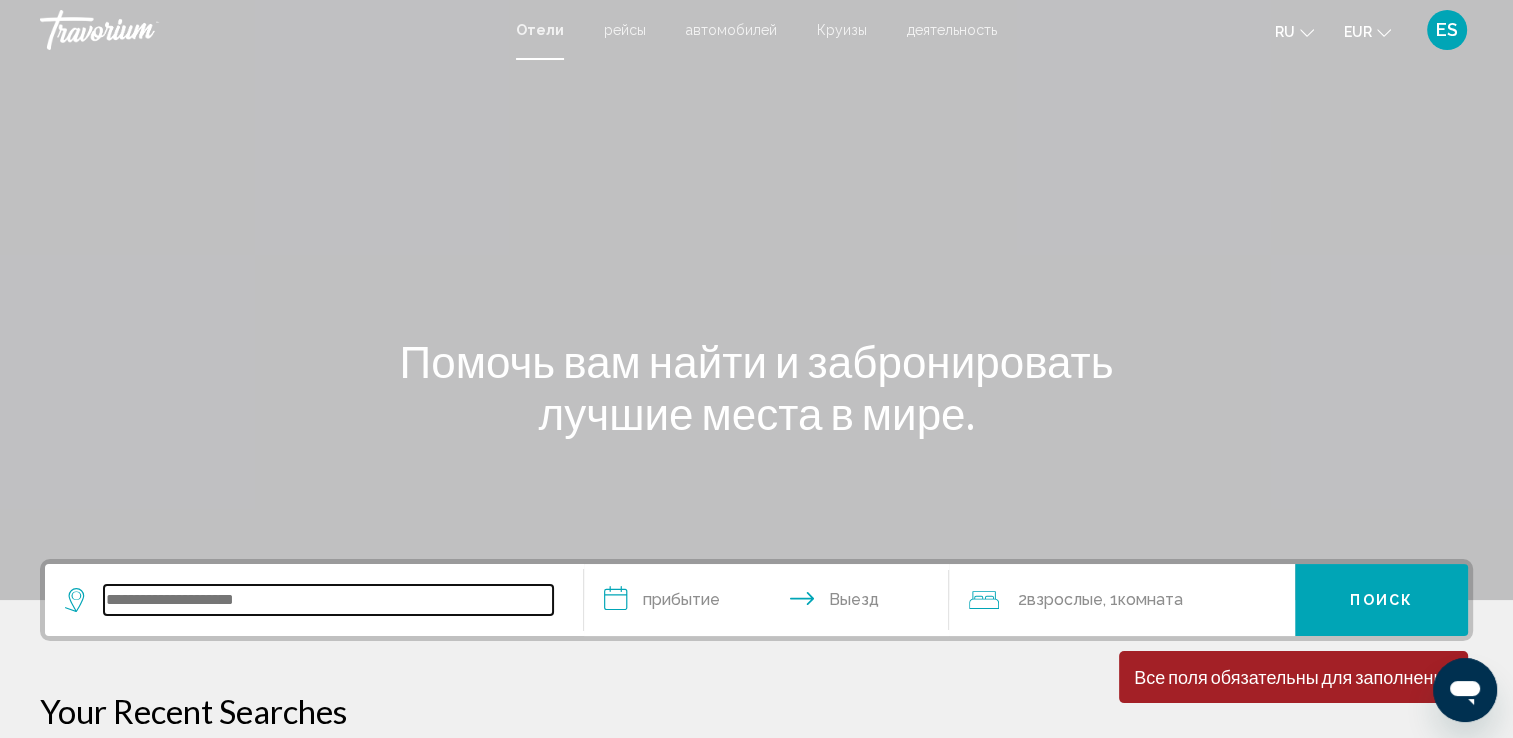 click at bounding box center (328, 600) 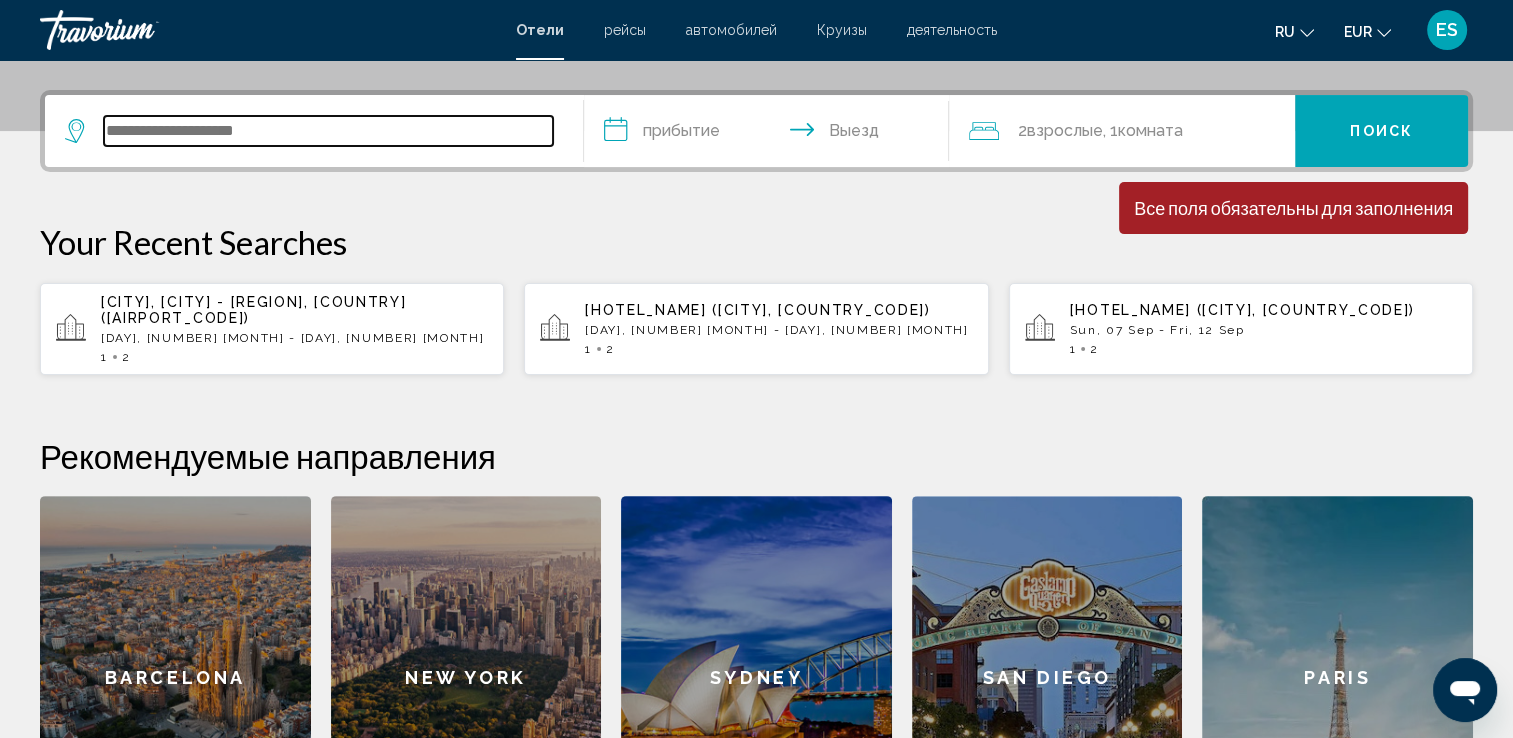 scroll, scrollTop: 493, scrollLeft: 0, axis: vertical 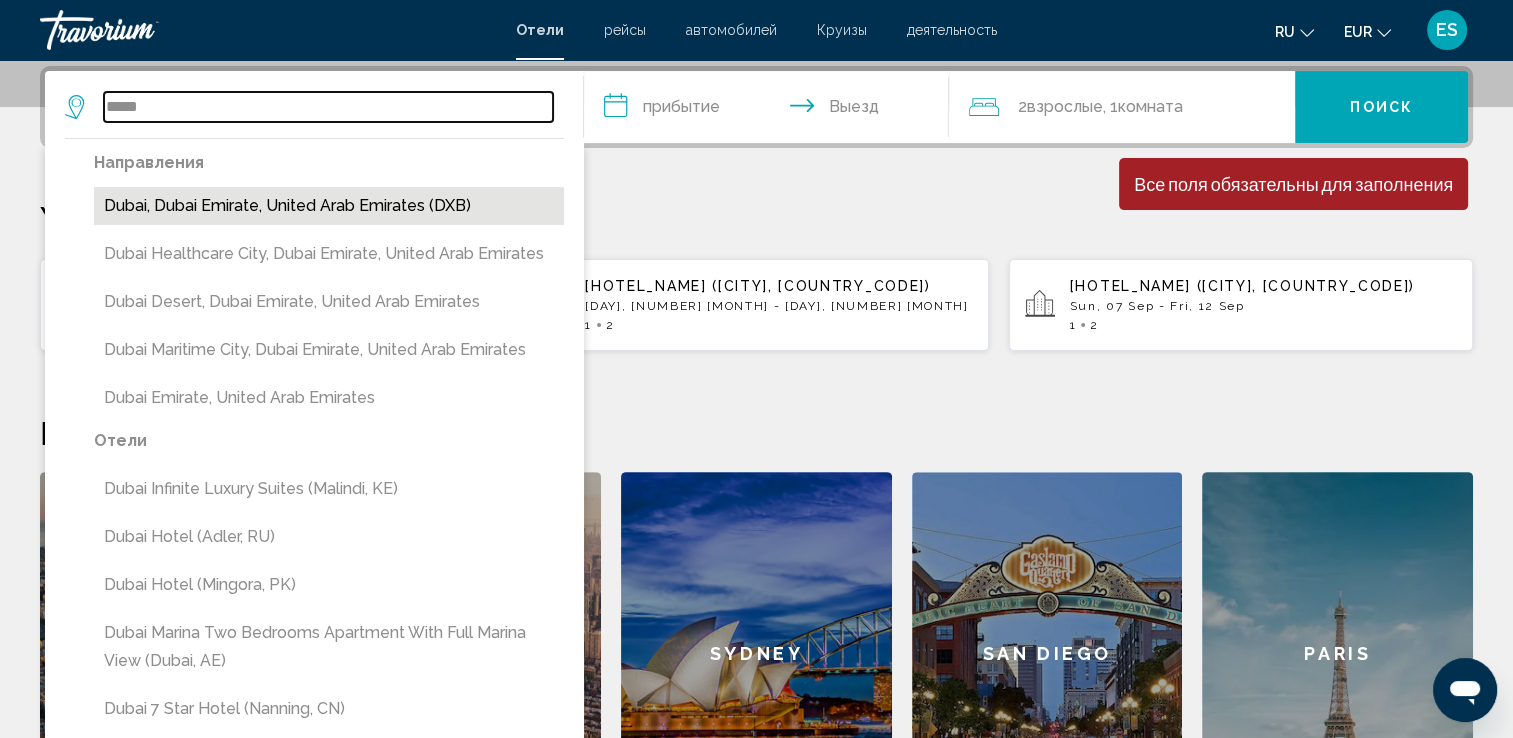 type on "*****" 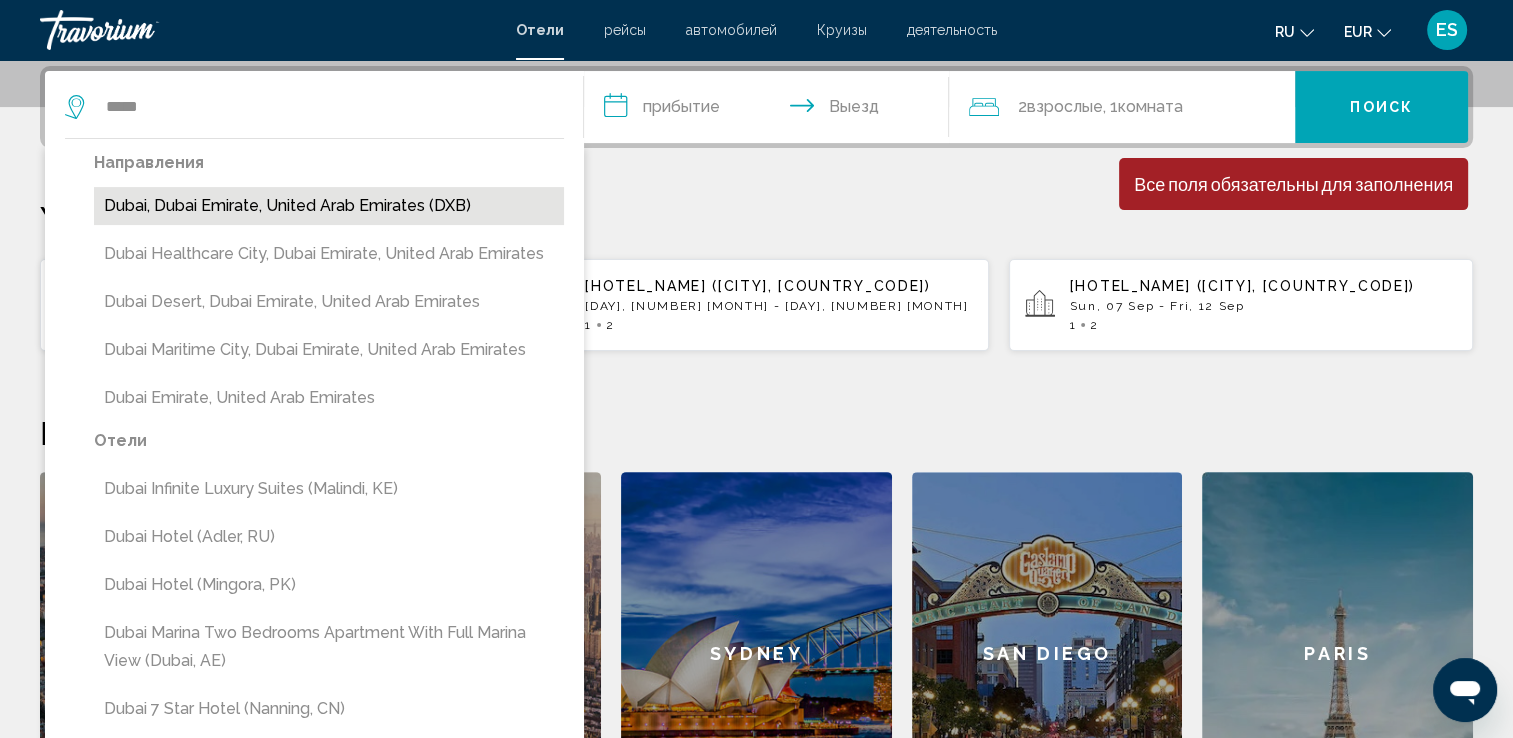 click on "Dubai, Dubai Emirate, United Arab Emirates (DXB)" at bounding box center [329, 206] 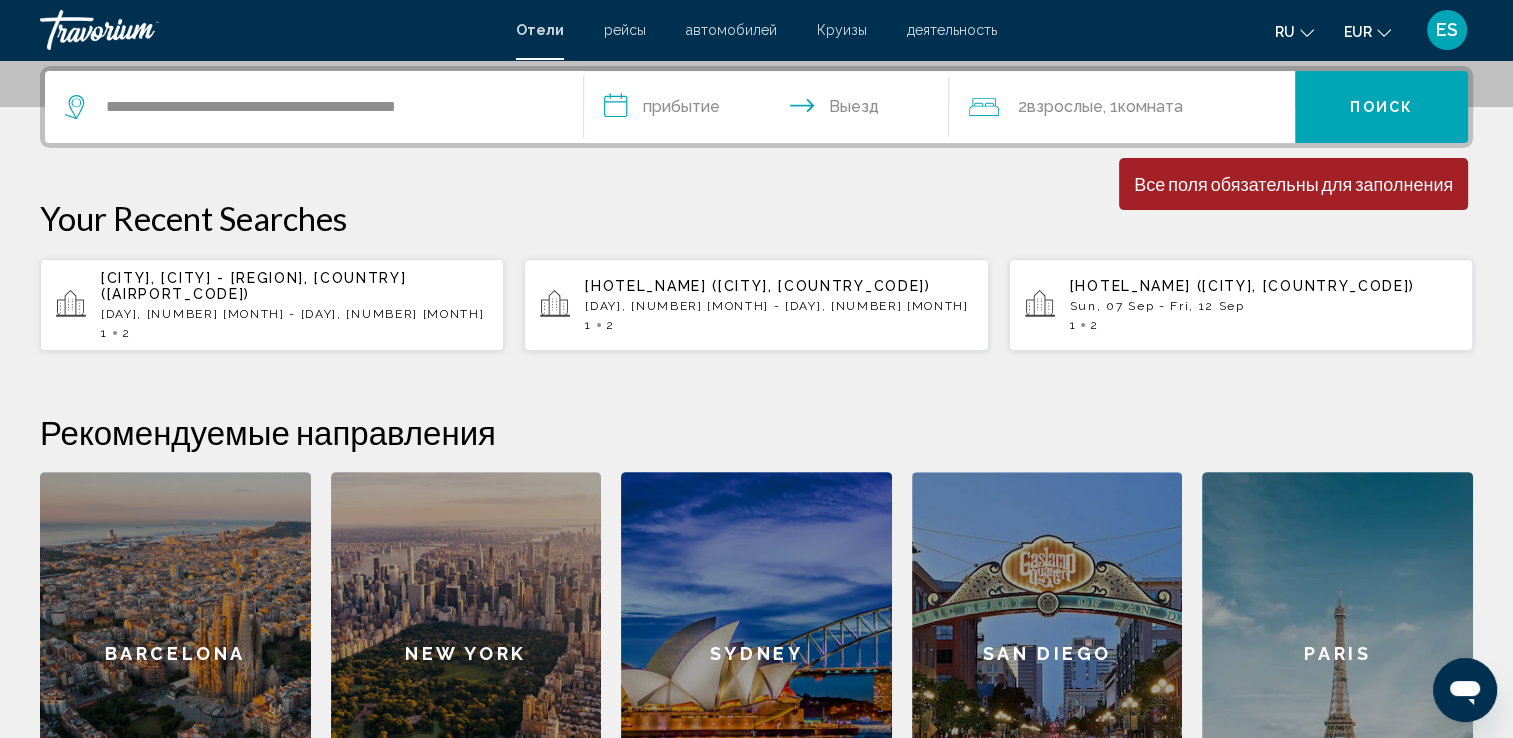 click on "**********" at bounding box center [771, 110] 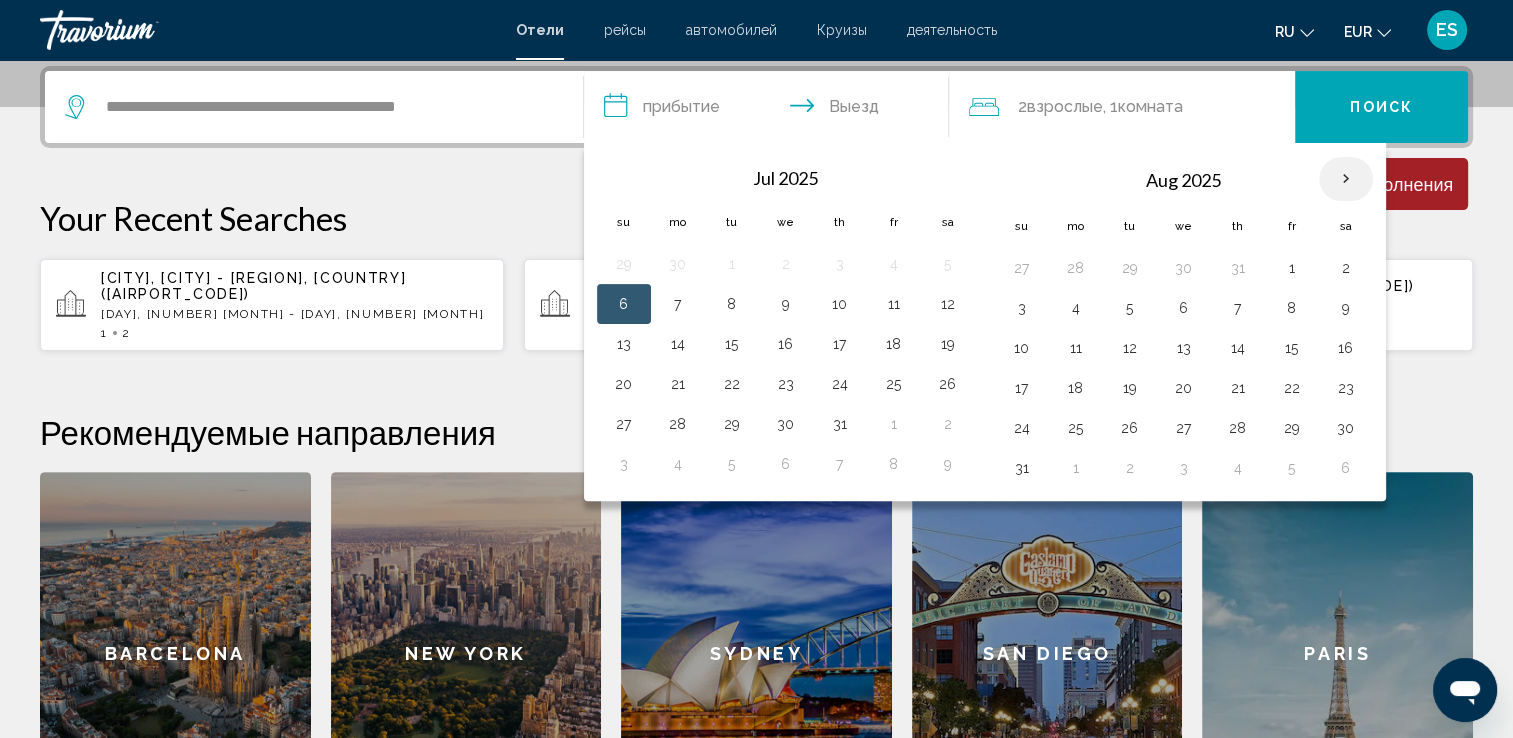 click at bounding box center [1346, 179] 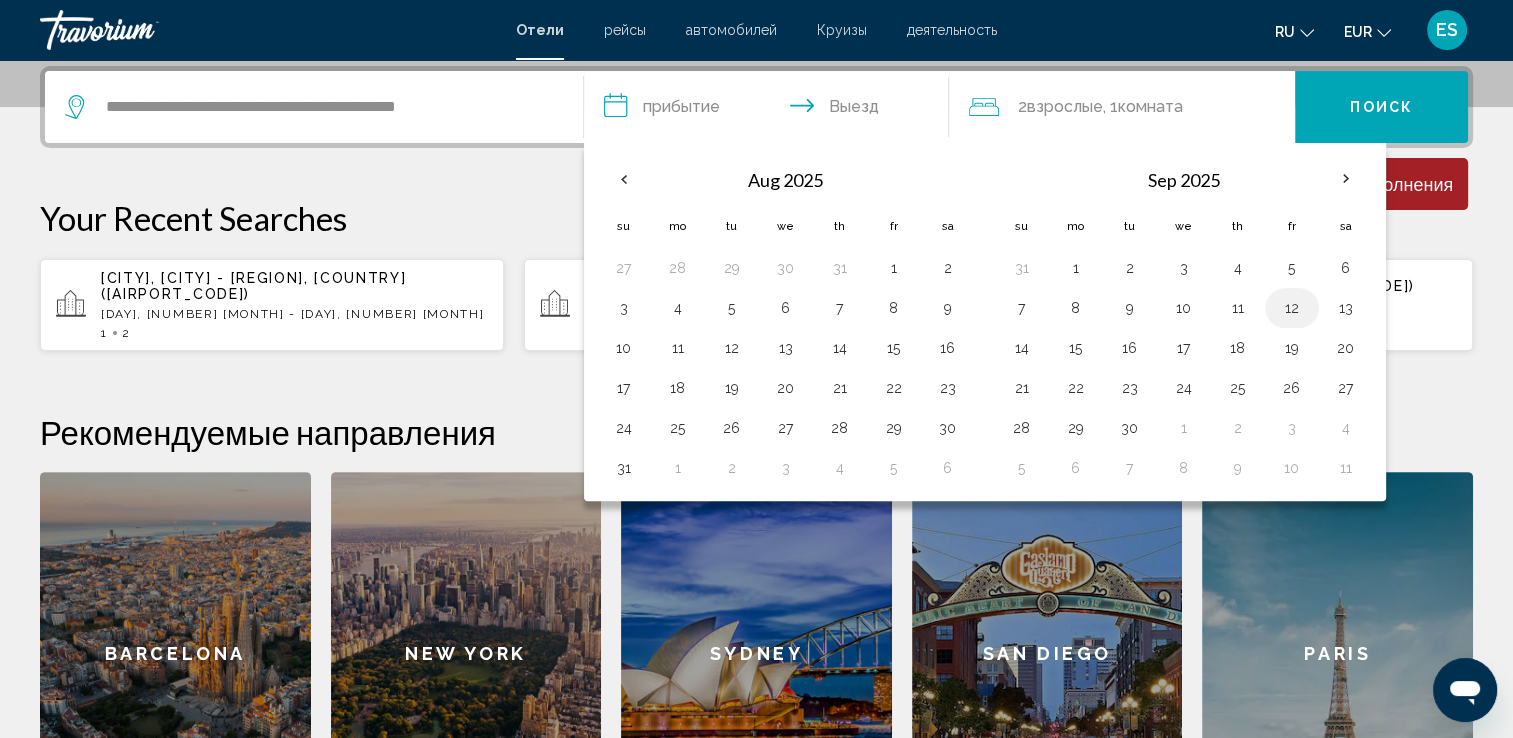 click on "12" at bounding box center [1292, 308] 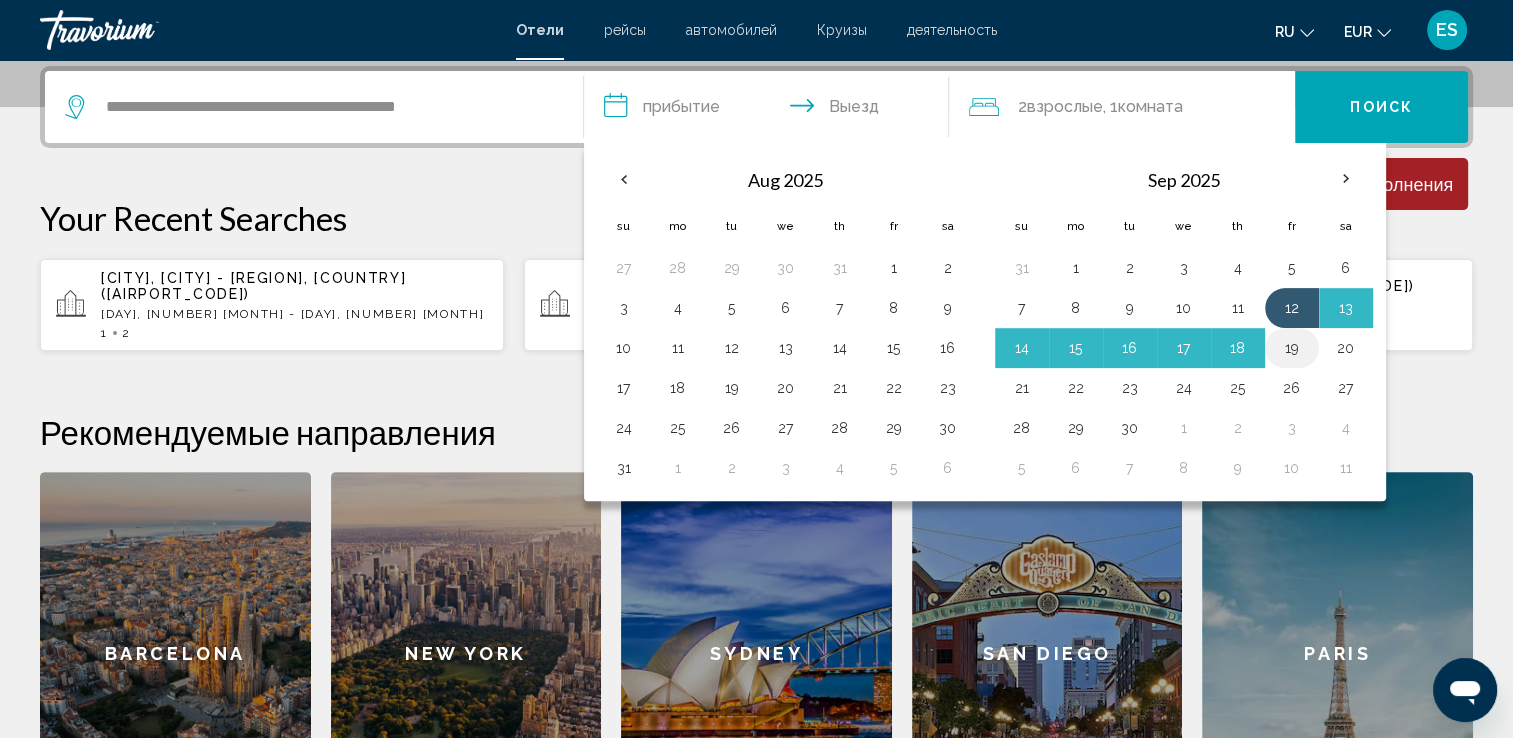 click on "19" at bounding box center (1292, 348) 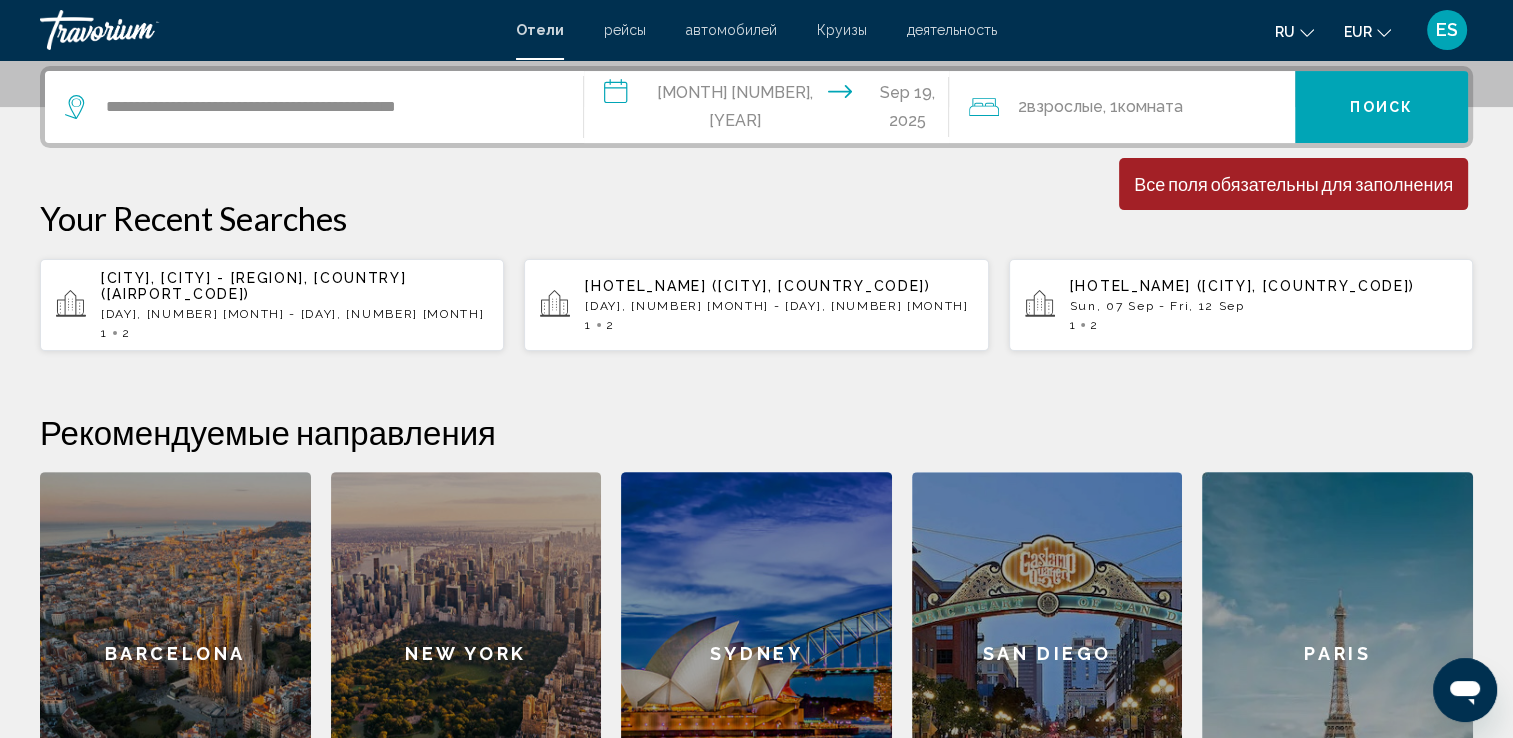 click on "Поиск" at bounding box center (1381, 107) 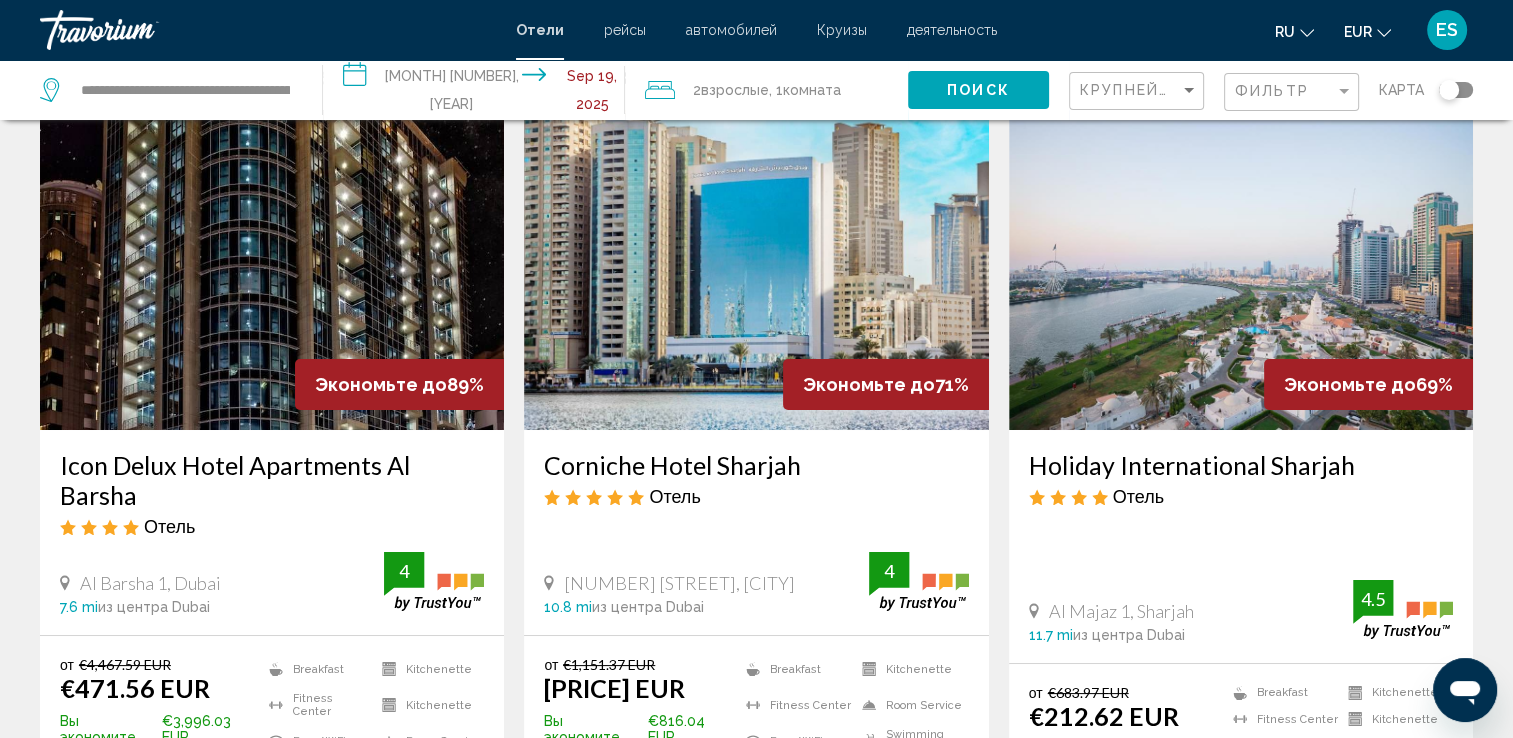 scroll, scrollTop: 120, scrollLeft: 0, axis: vertical 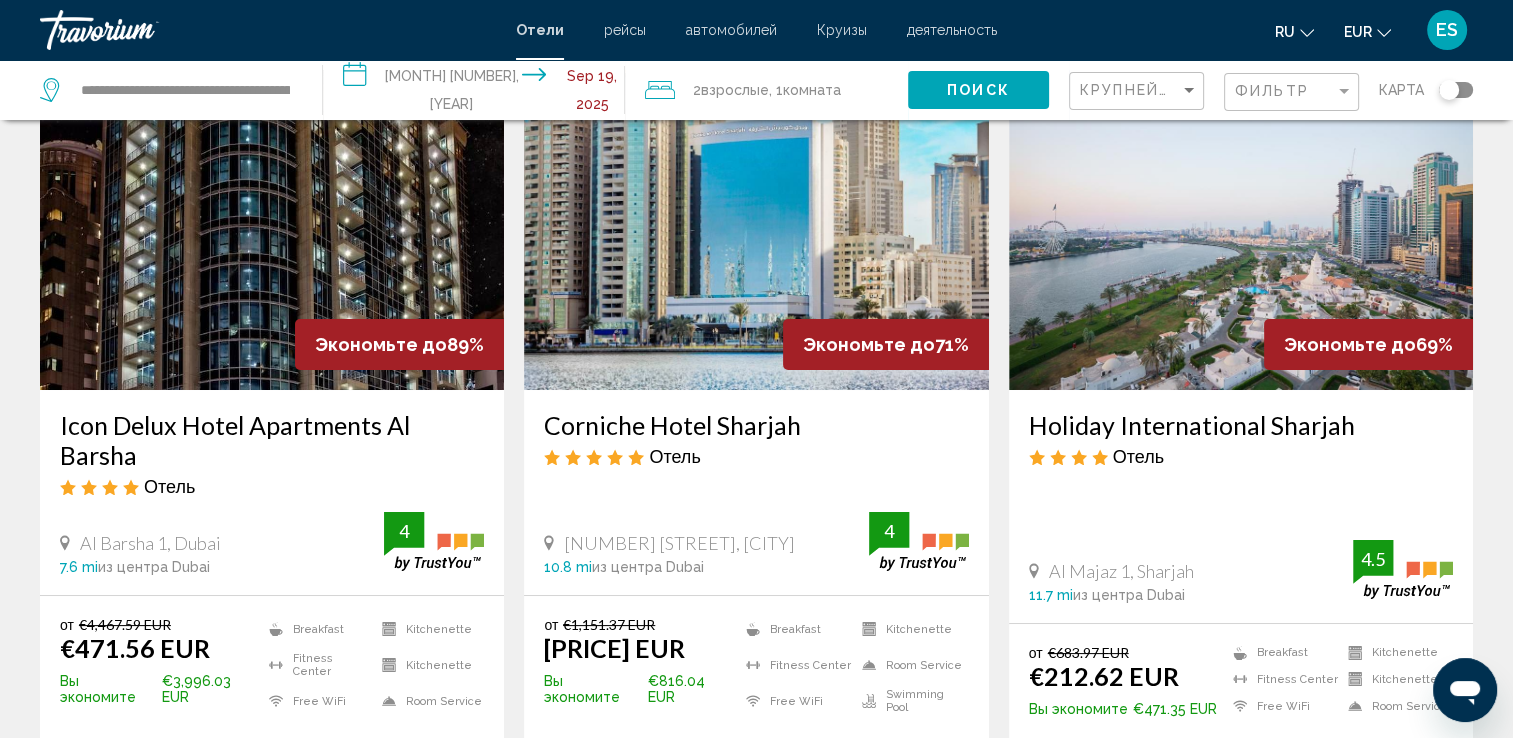 click at bounding box center [1241, 230] 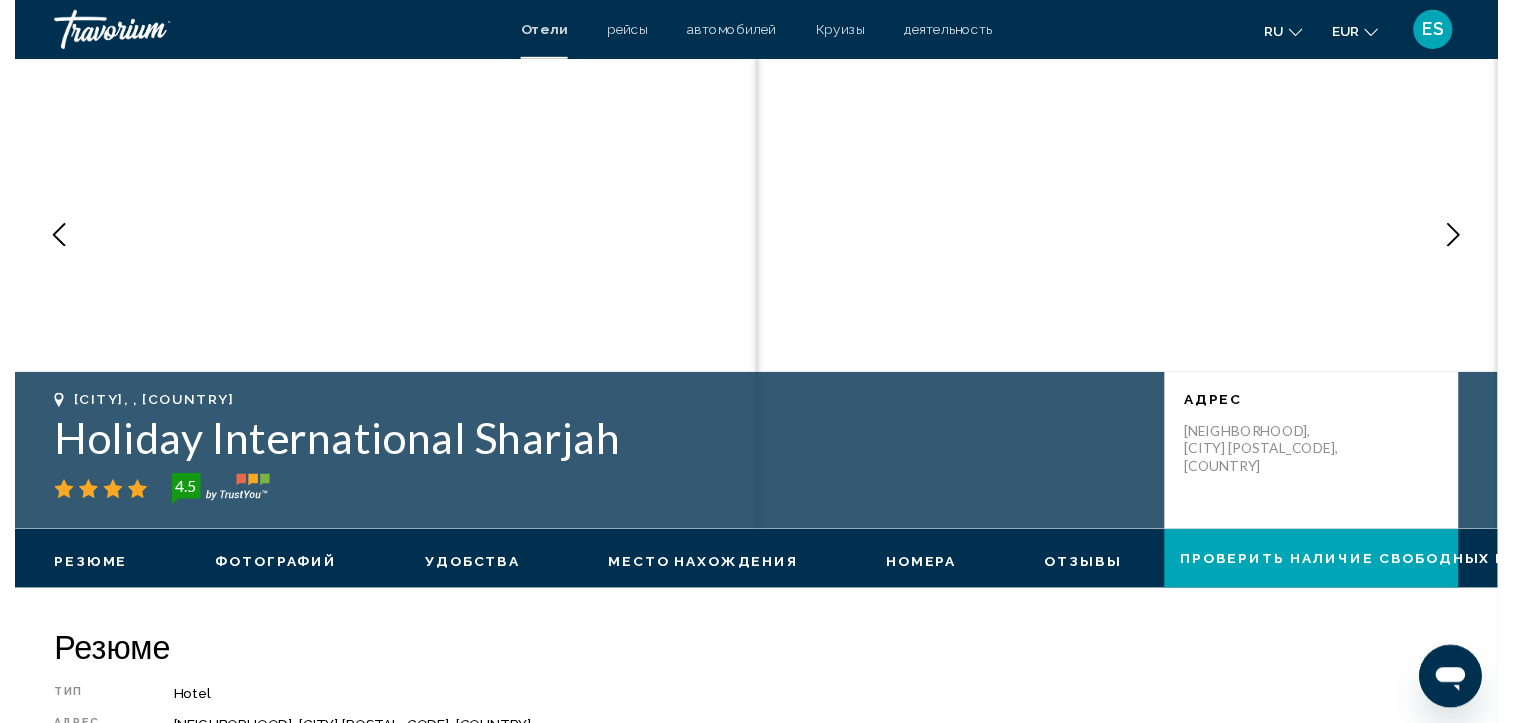 scroll, scrollTop: 0, scrollLeft: 0, axis: both 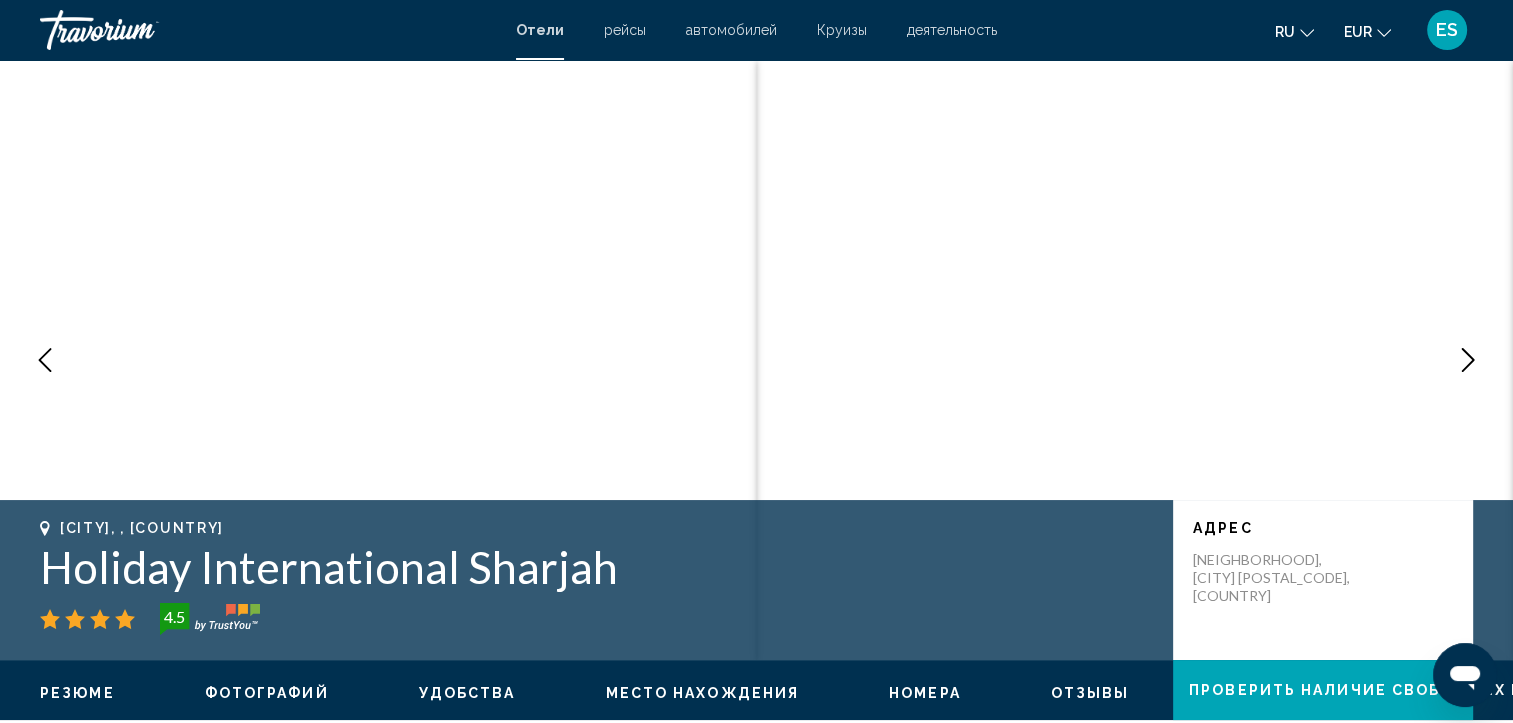 type 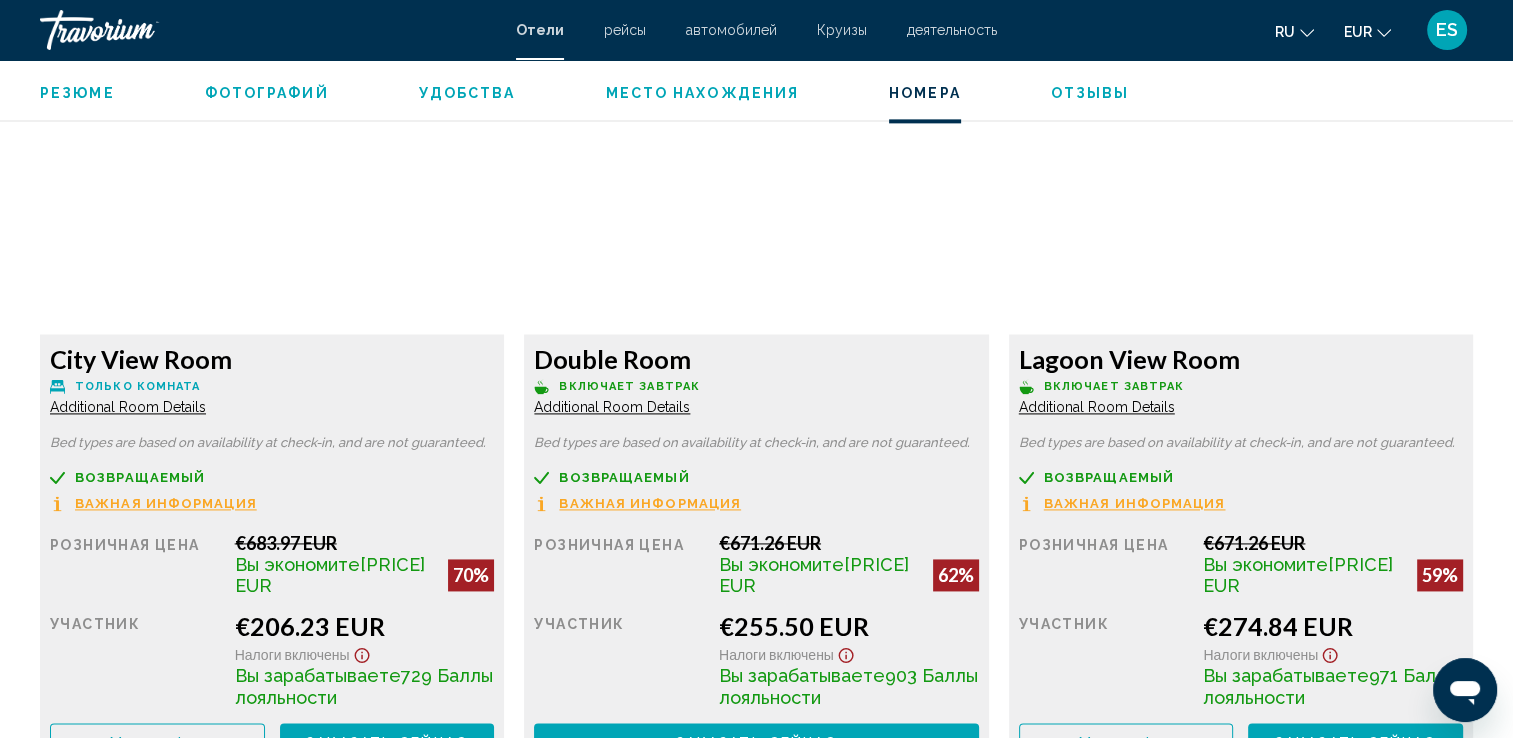 scroll, scrollTop: 2760, scrollLeft: 0, axis: vertical 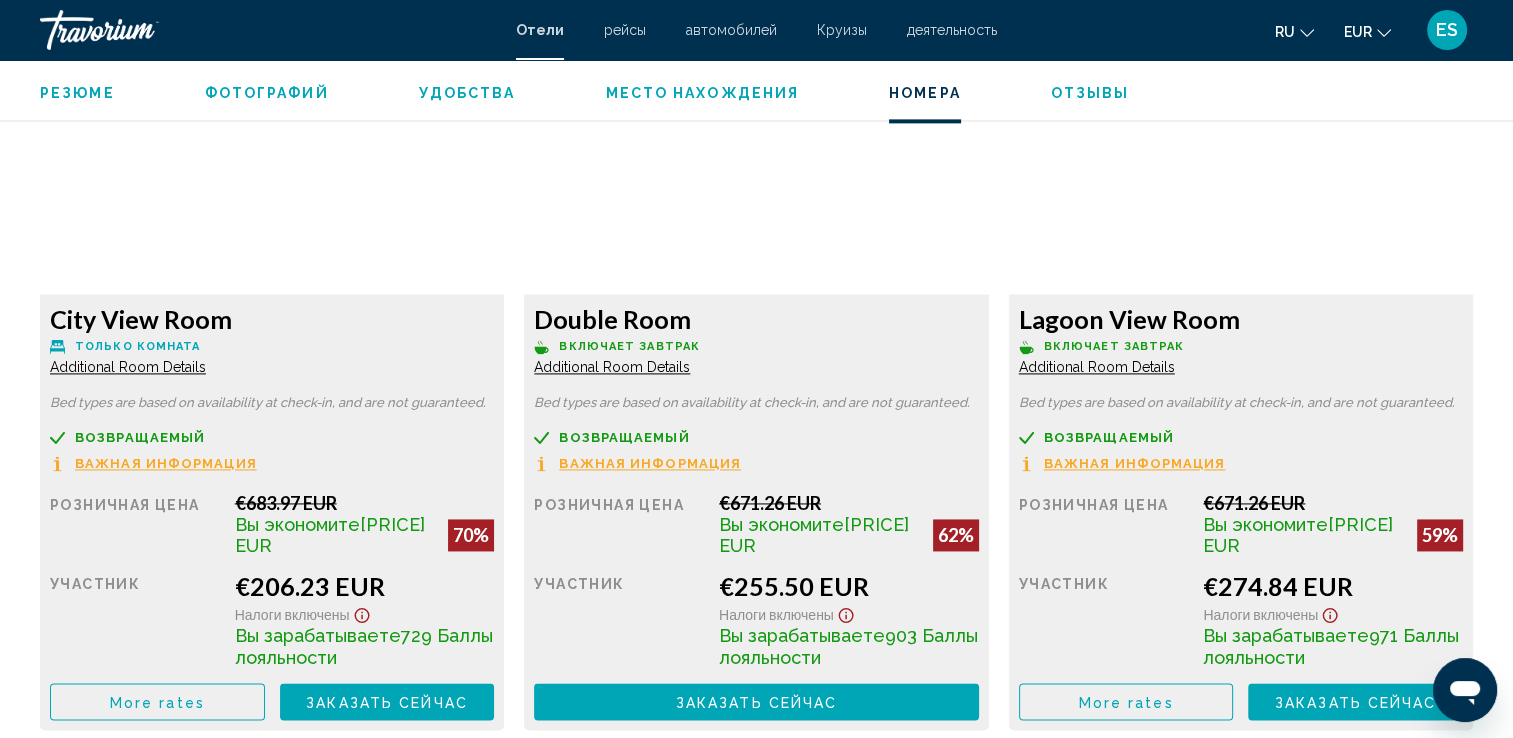 click on "деятельность" at bounding box center [952, 30] 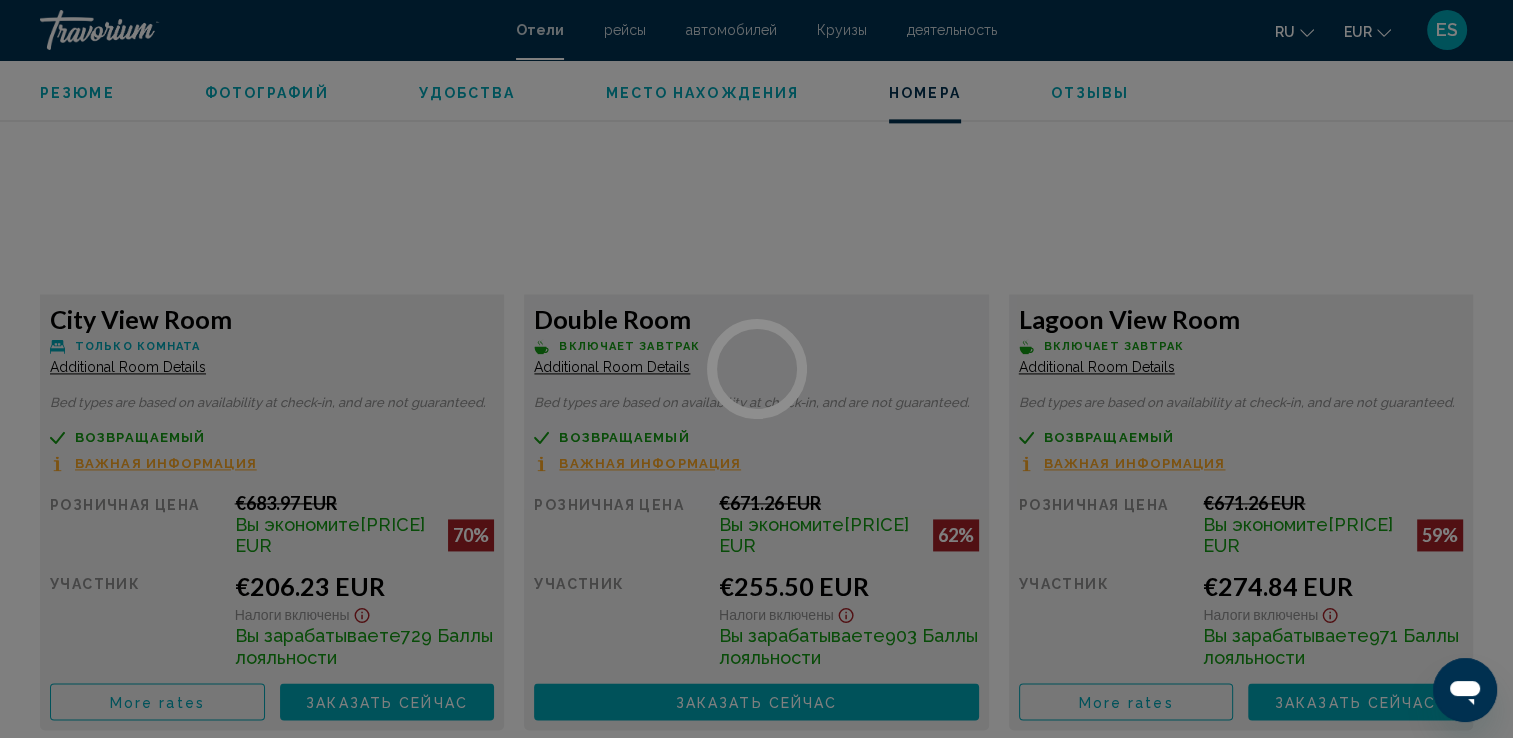 scroll, scrollTop: 0, scrollLeft: 0, axis: both 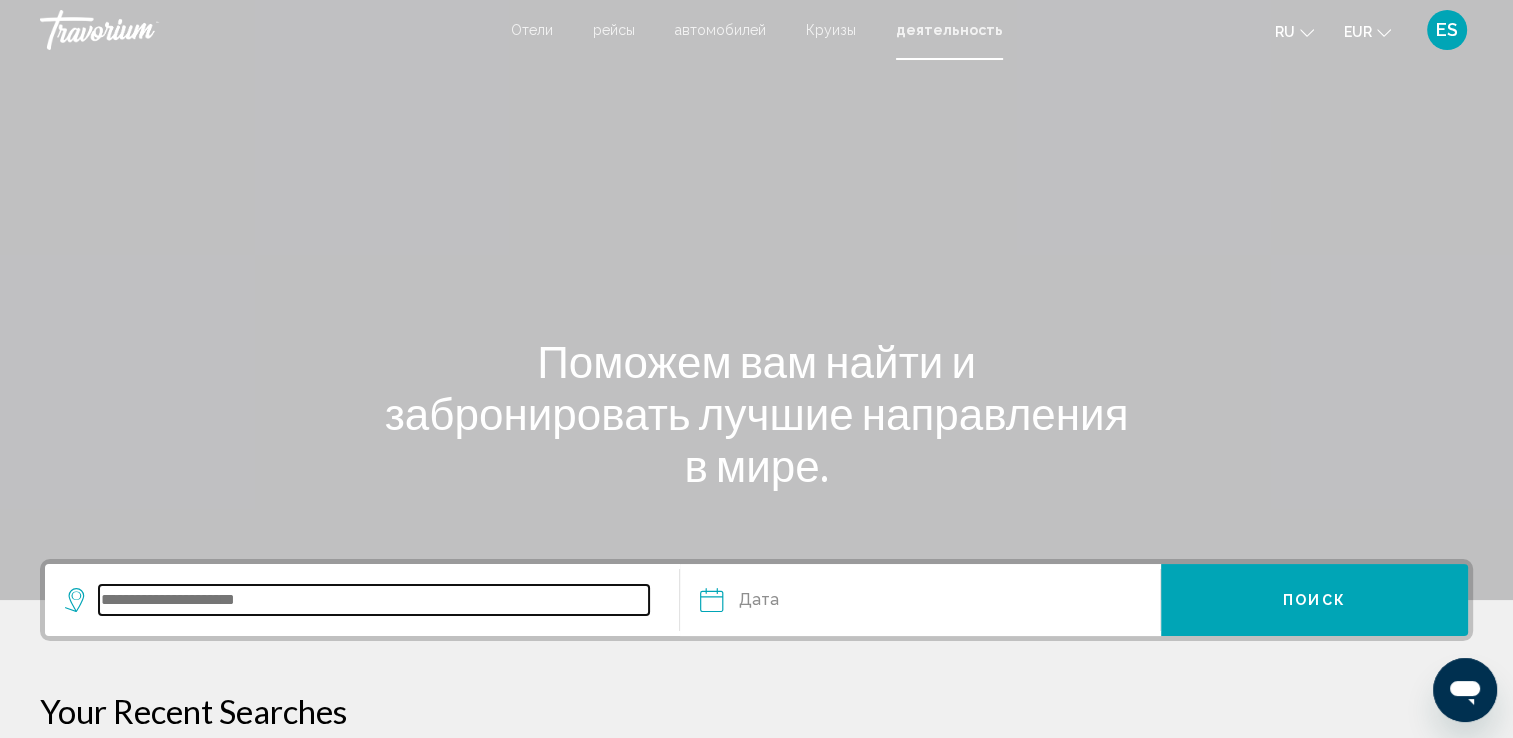 click at bounding box center (374, 600) 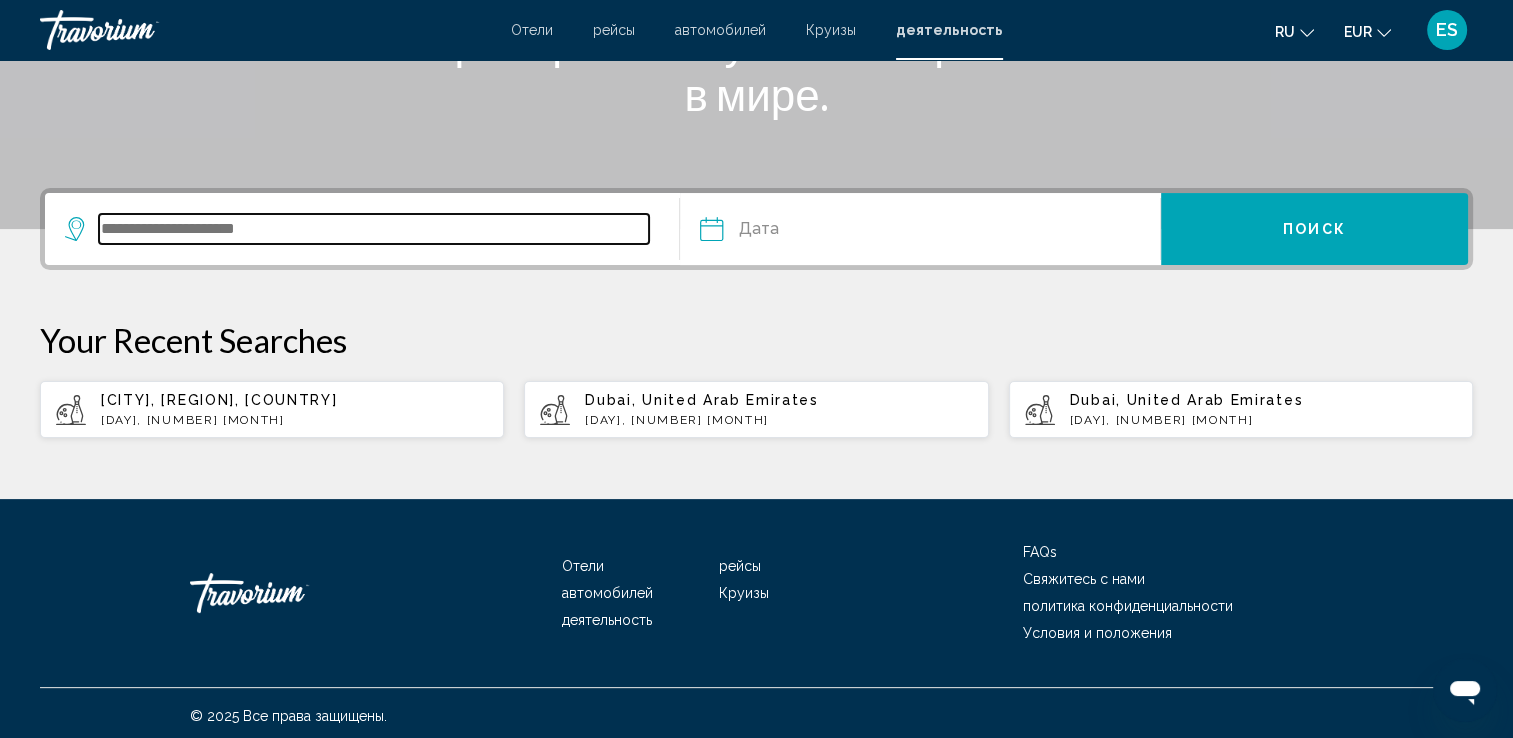 scroll, scrollTop: 376, scrollLeft: 0, axis: vertical 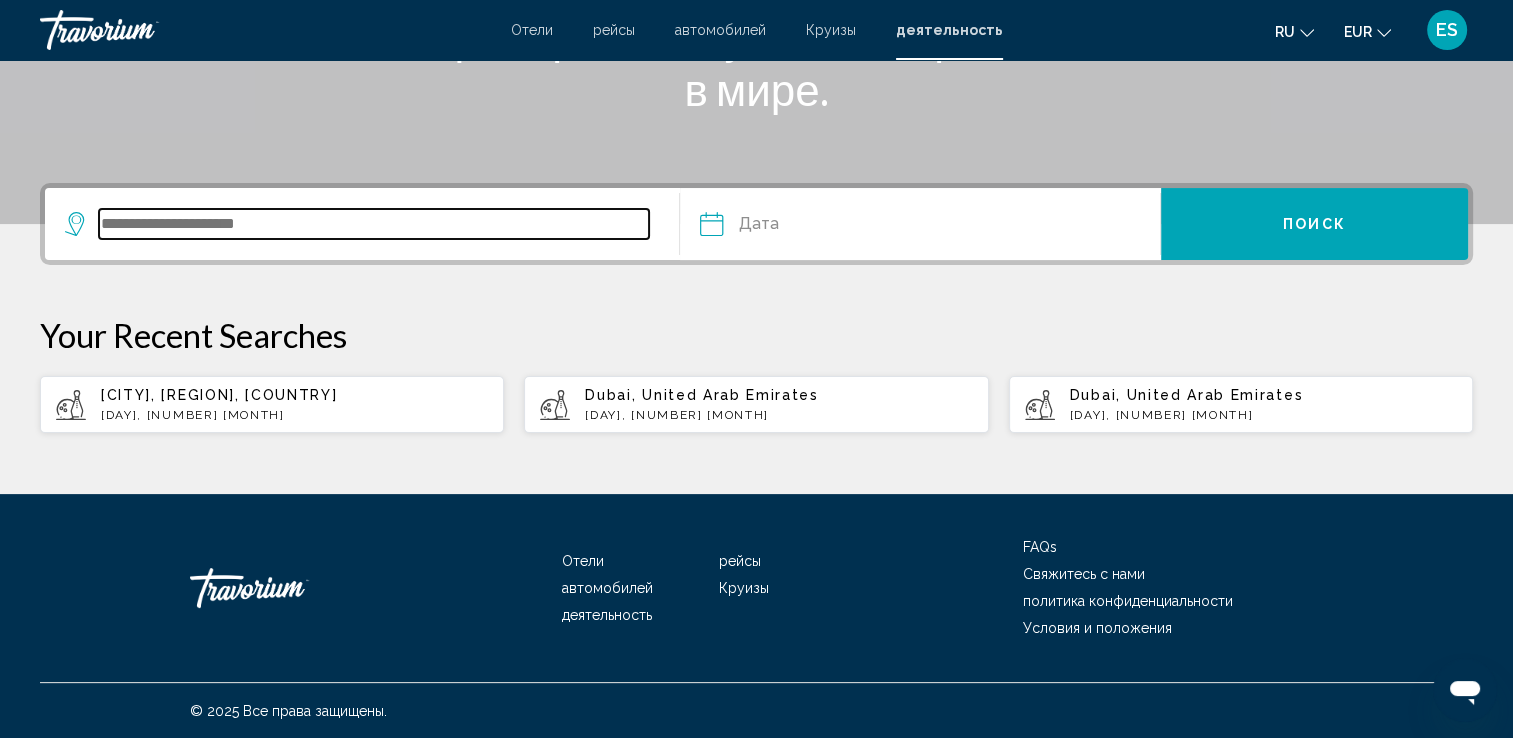 click at bounding box center [374, 224] 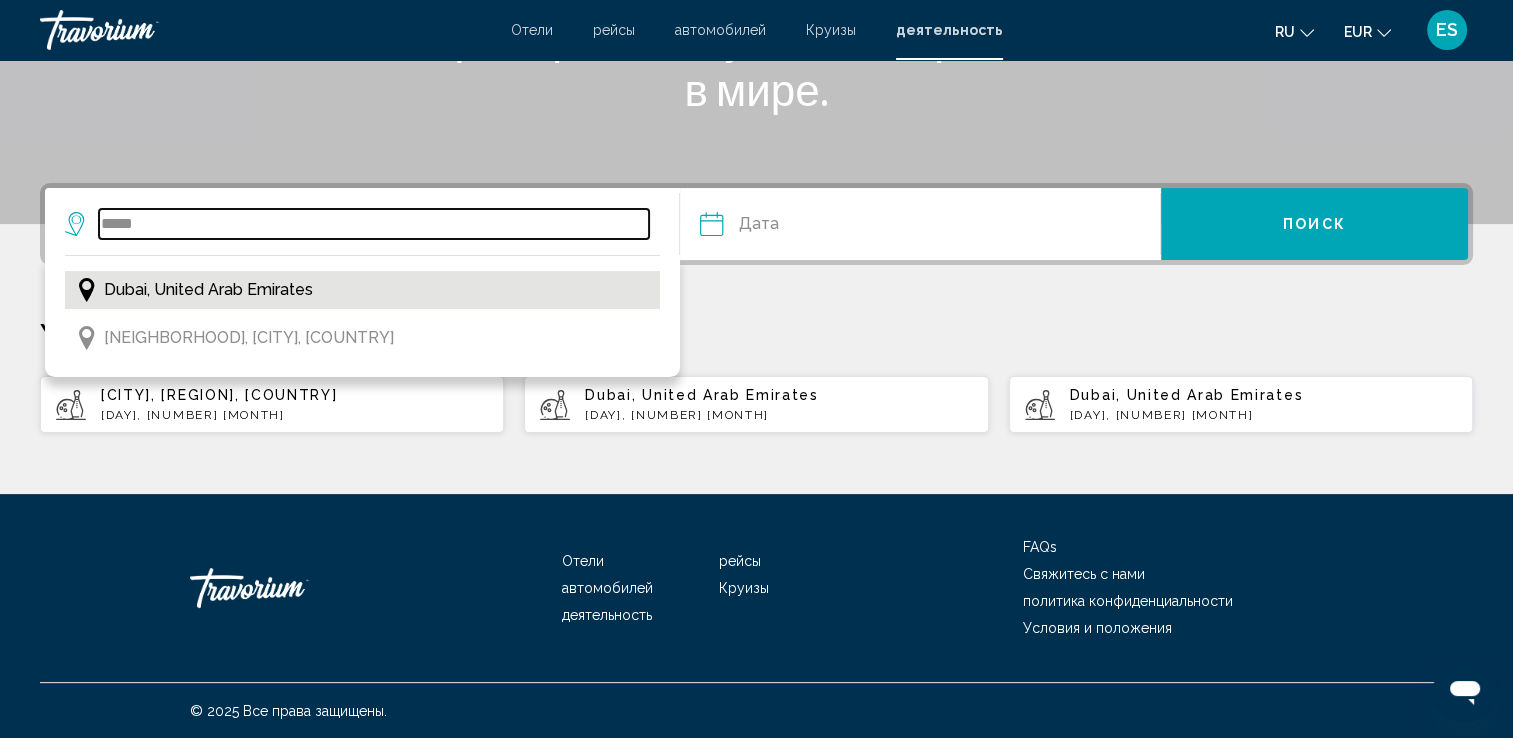 type on "*****" 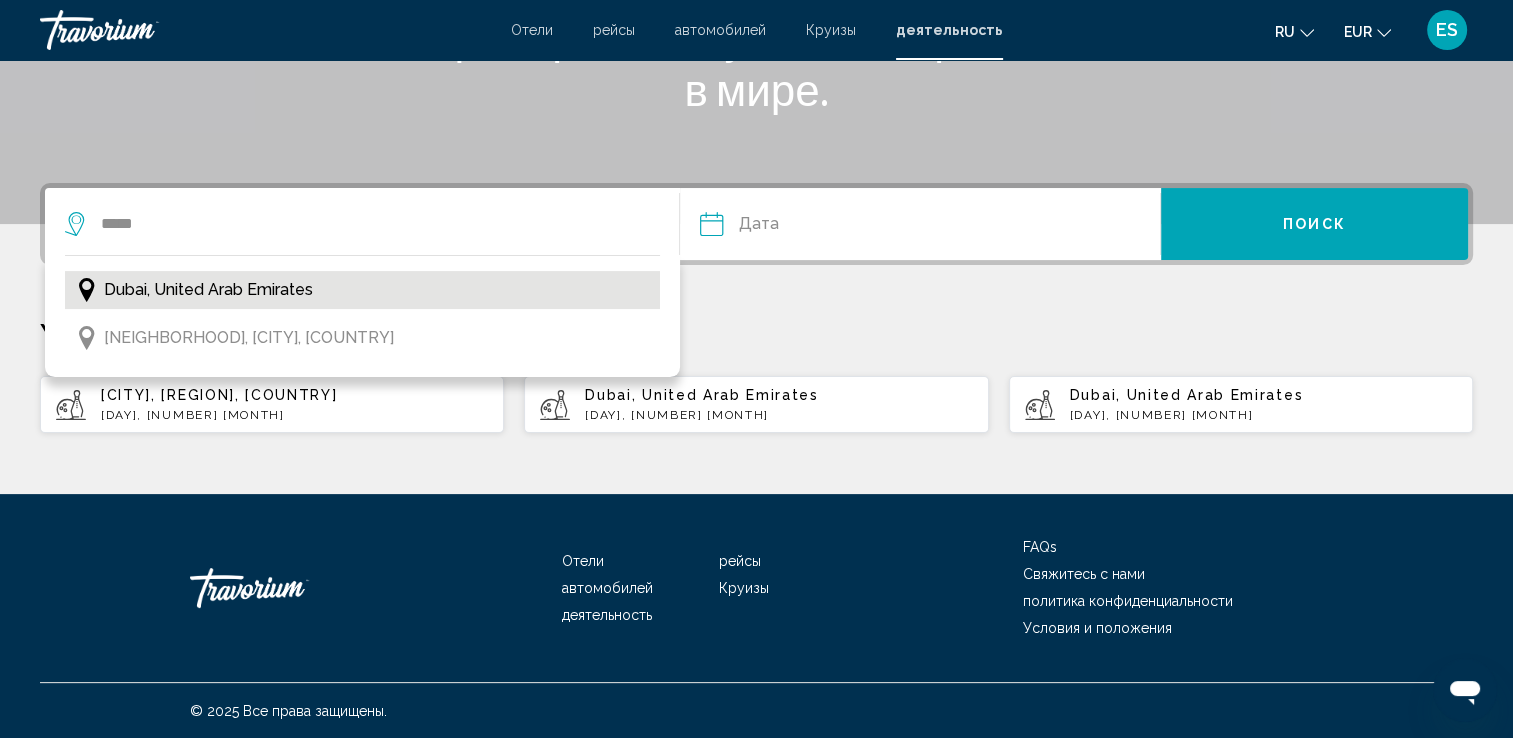 click on "Dubai, United Arab Emirates" at bounding box center (208, 290) 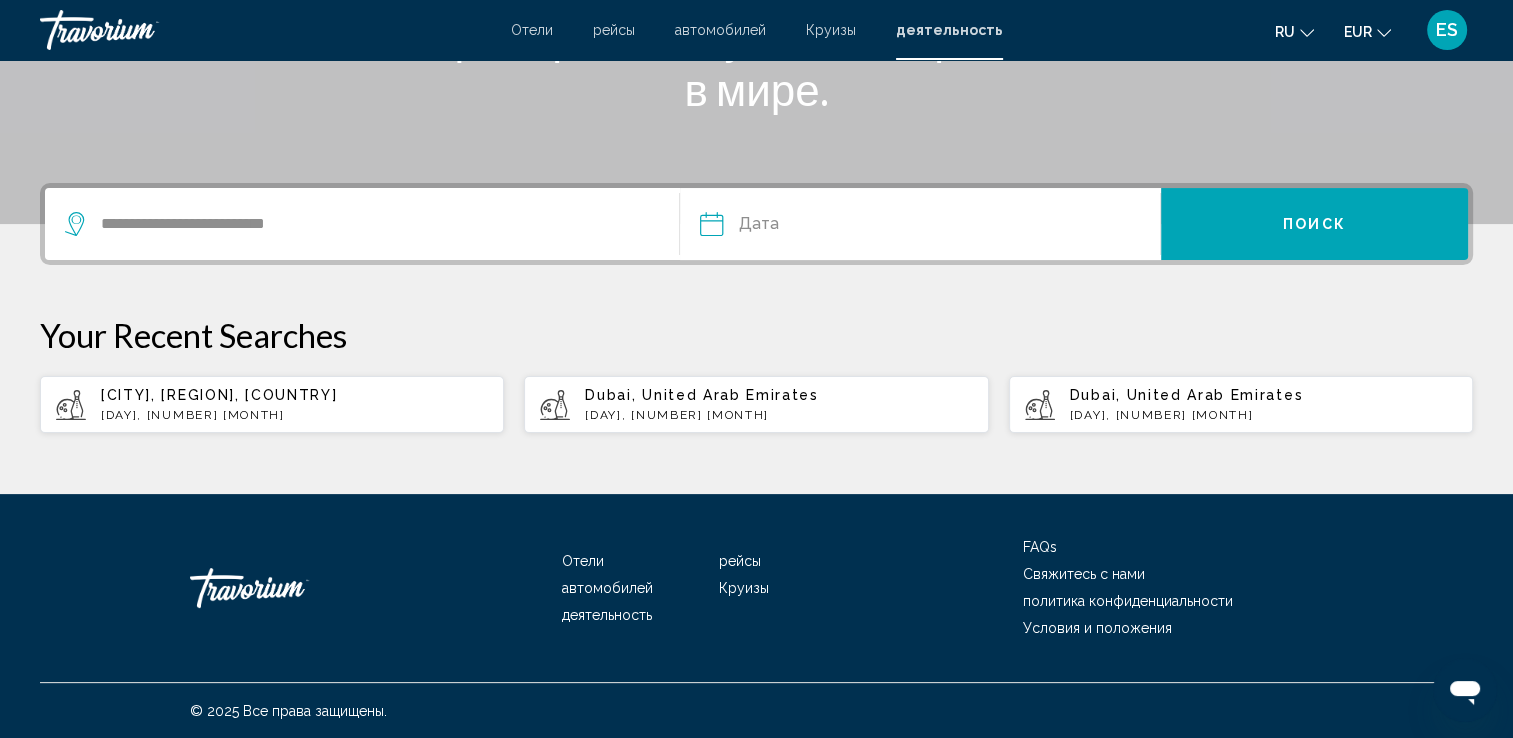 click at bounding box center (814, 227) 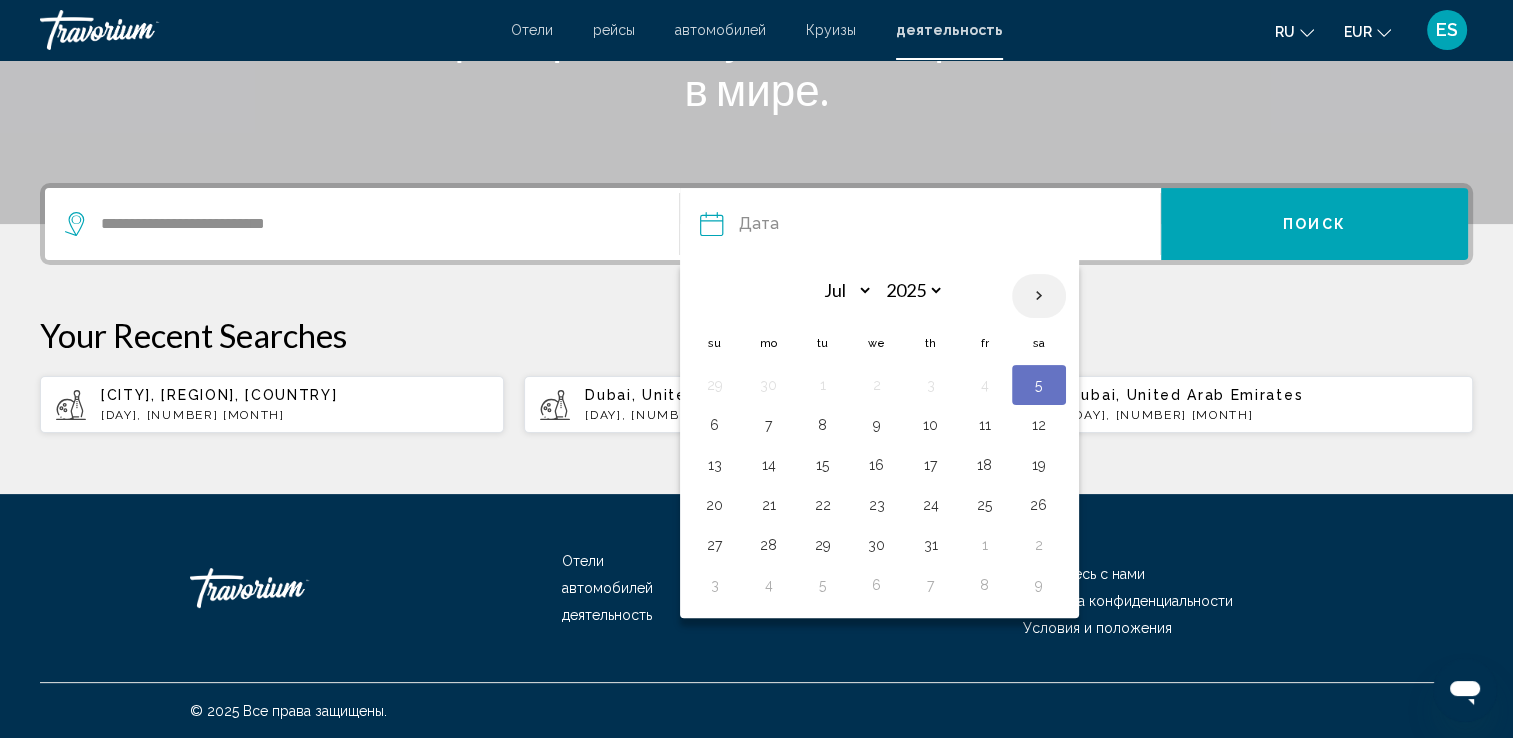 click at bounding box center [1039, 296] 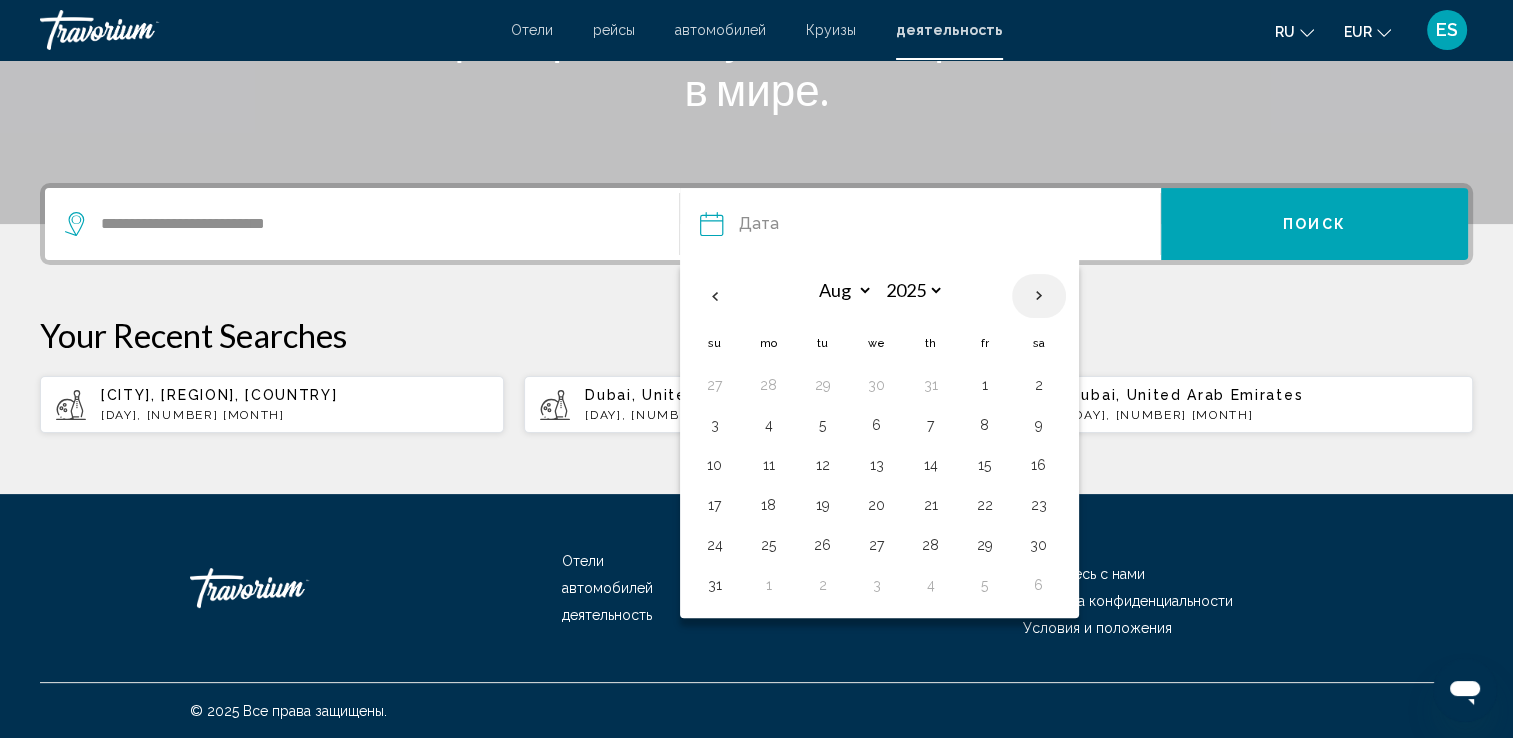 click at bounding box center (1039, 296) 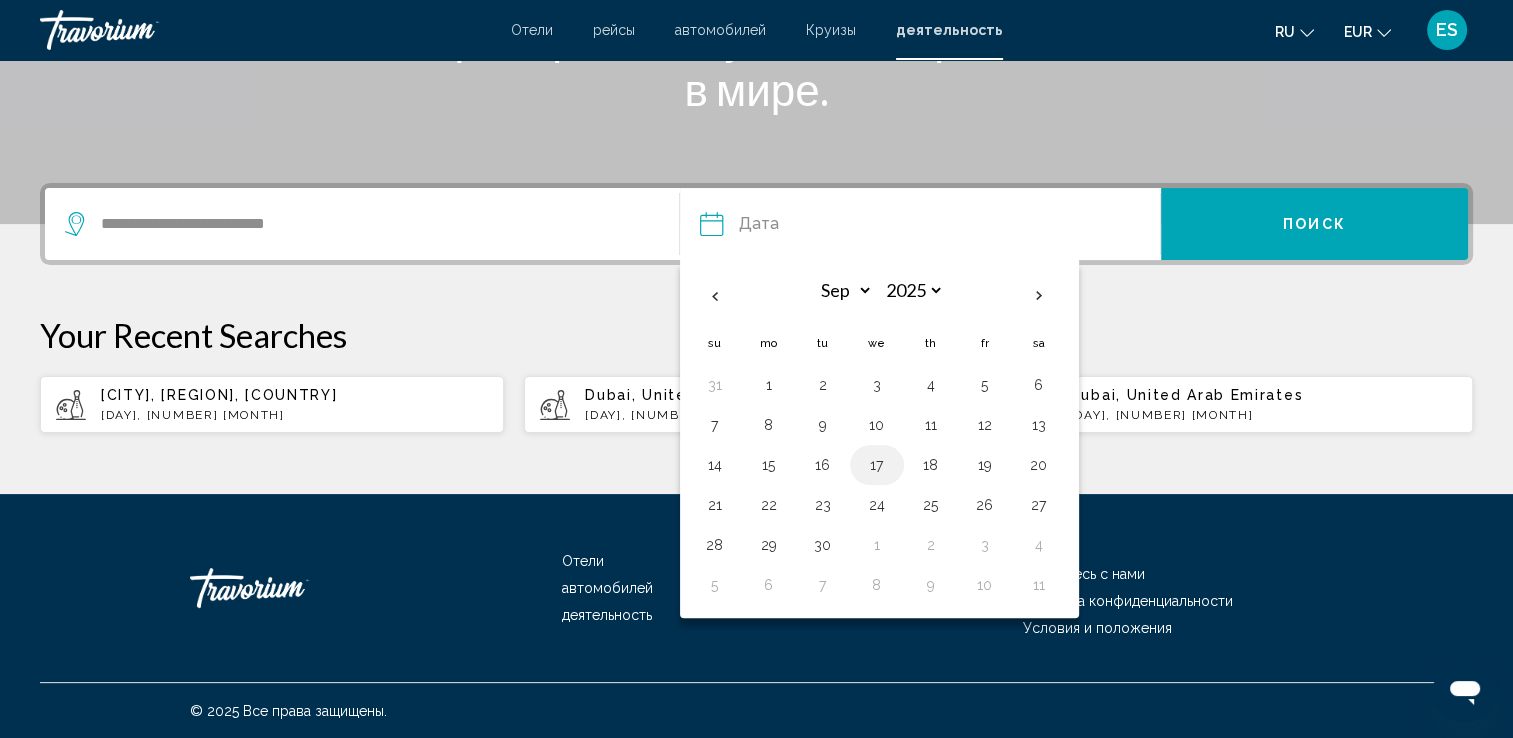 click on "17" at bounding box center [877, 465] 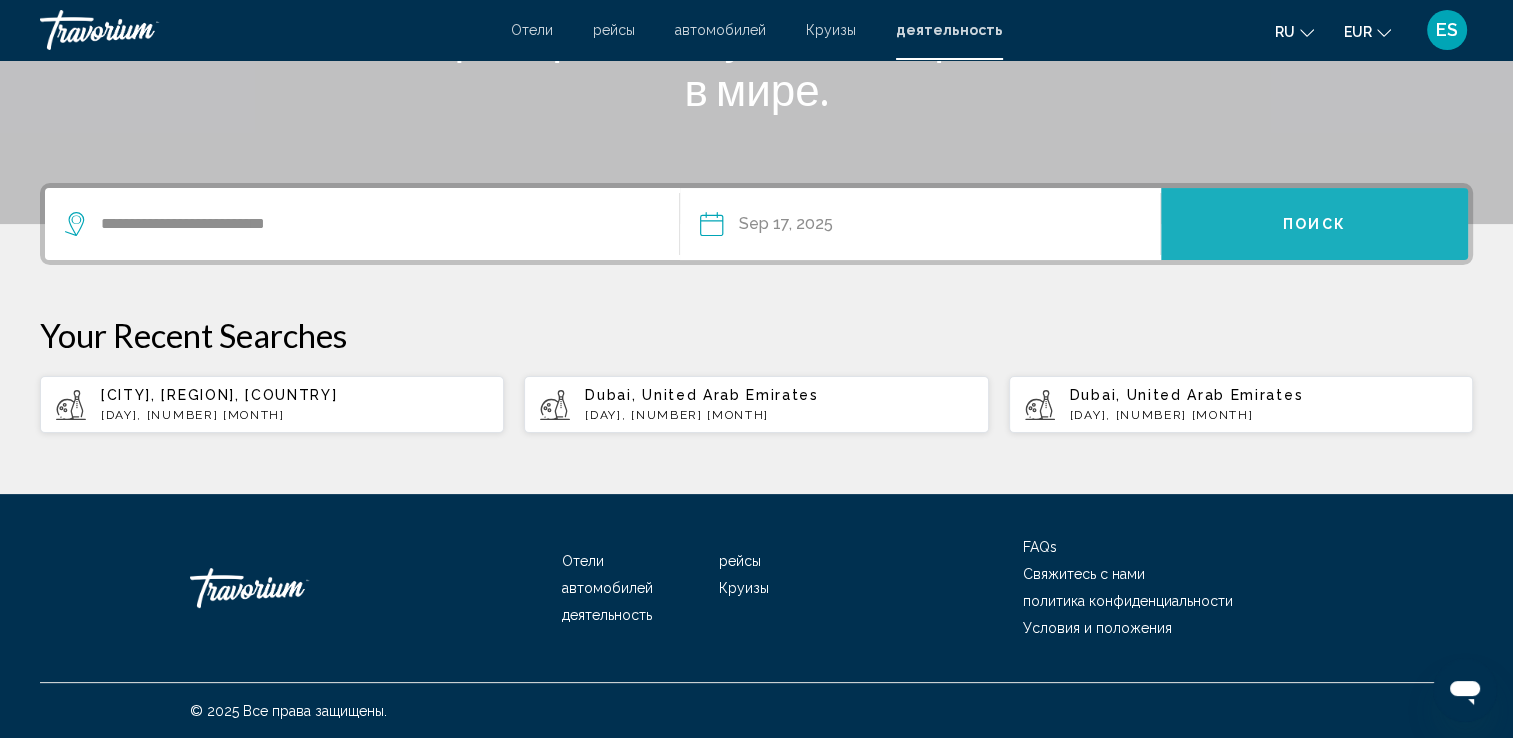 click on "Поиск" at bounding box center (1314, 225) 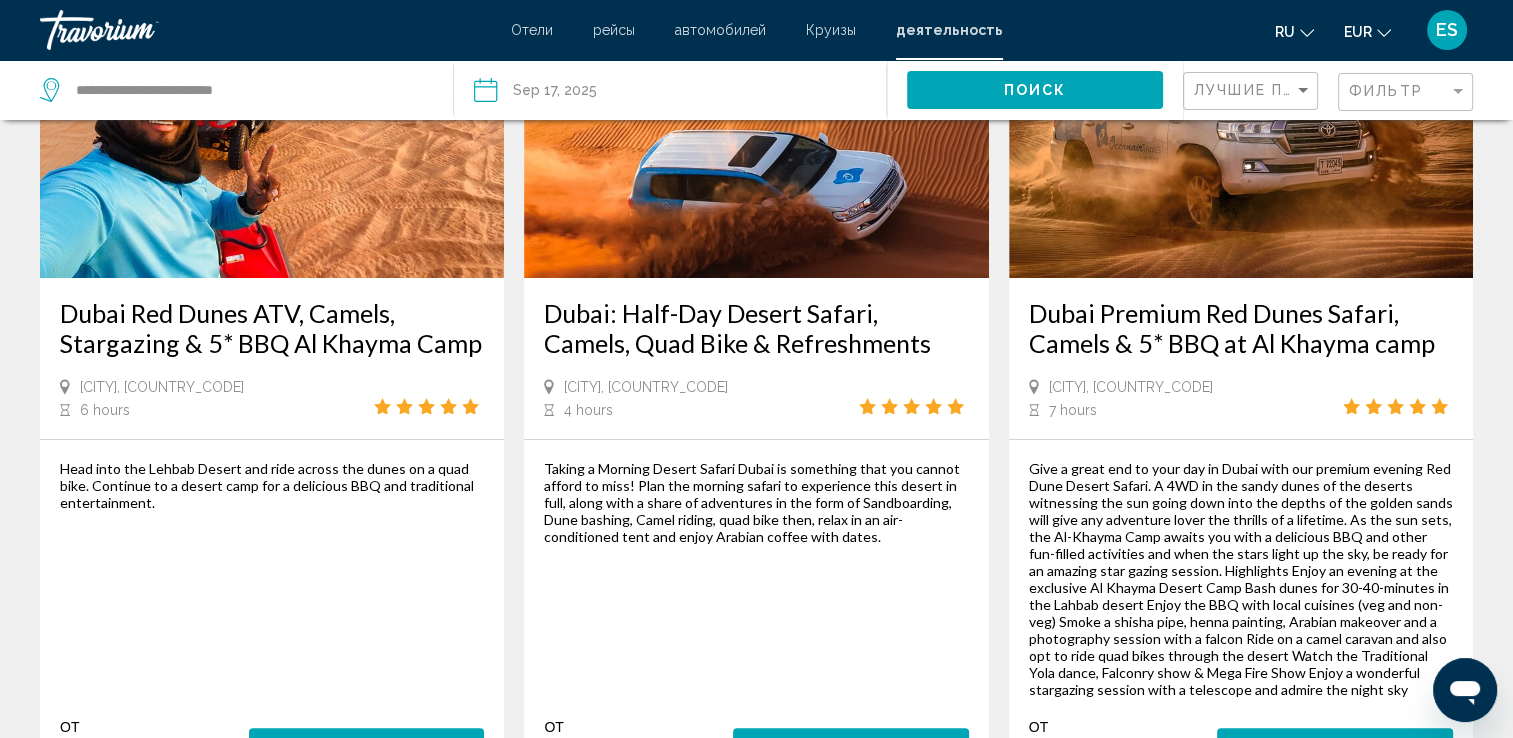 scroll, scrollTop: 200, scrollLeft: 0, axis: vertical 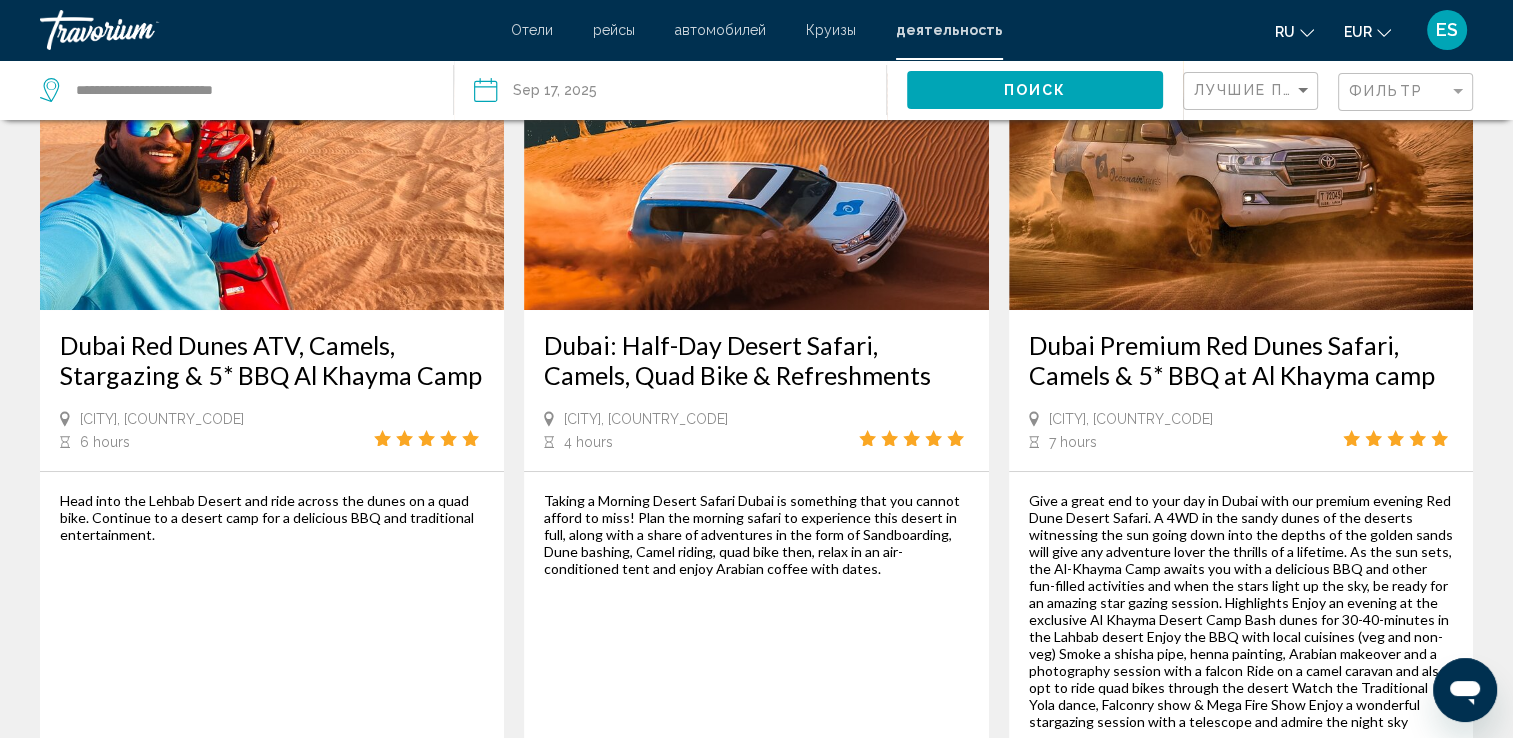 drag, startPoint x: 1522, startPoint y: 109, endPoint x: 801, endPoint y: 644, distance: 897.81177 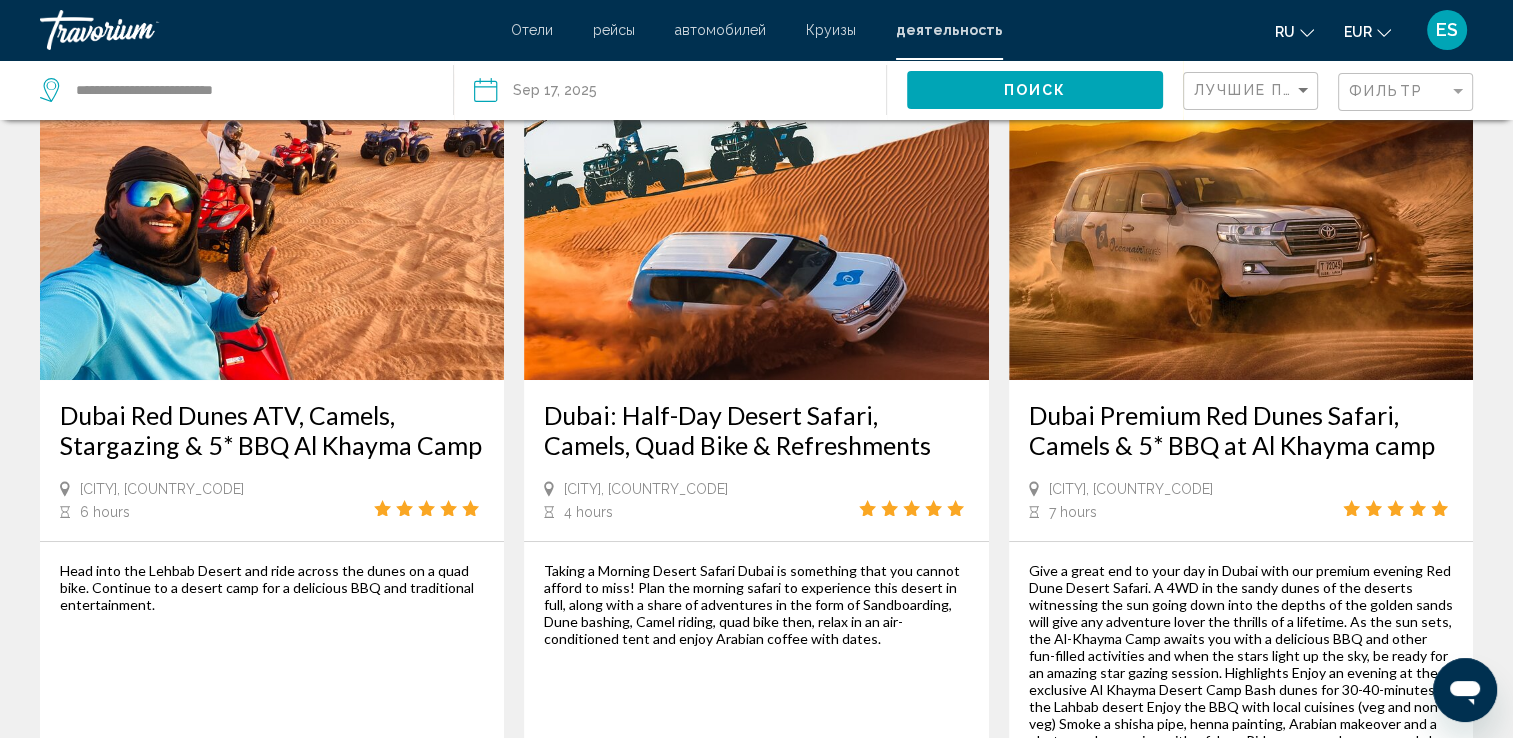 scroll, scrollTop: 0, scrollLeft: 0, axis: both 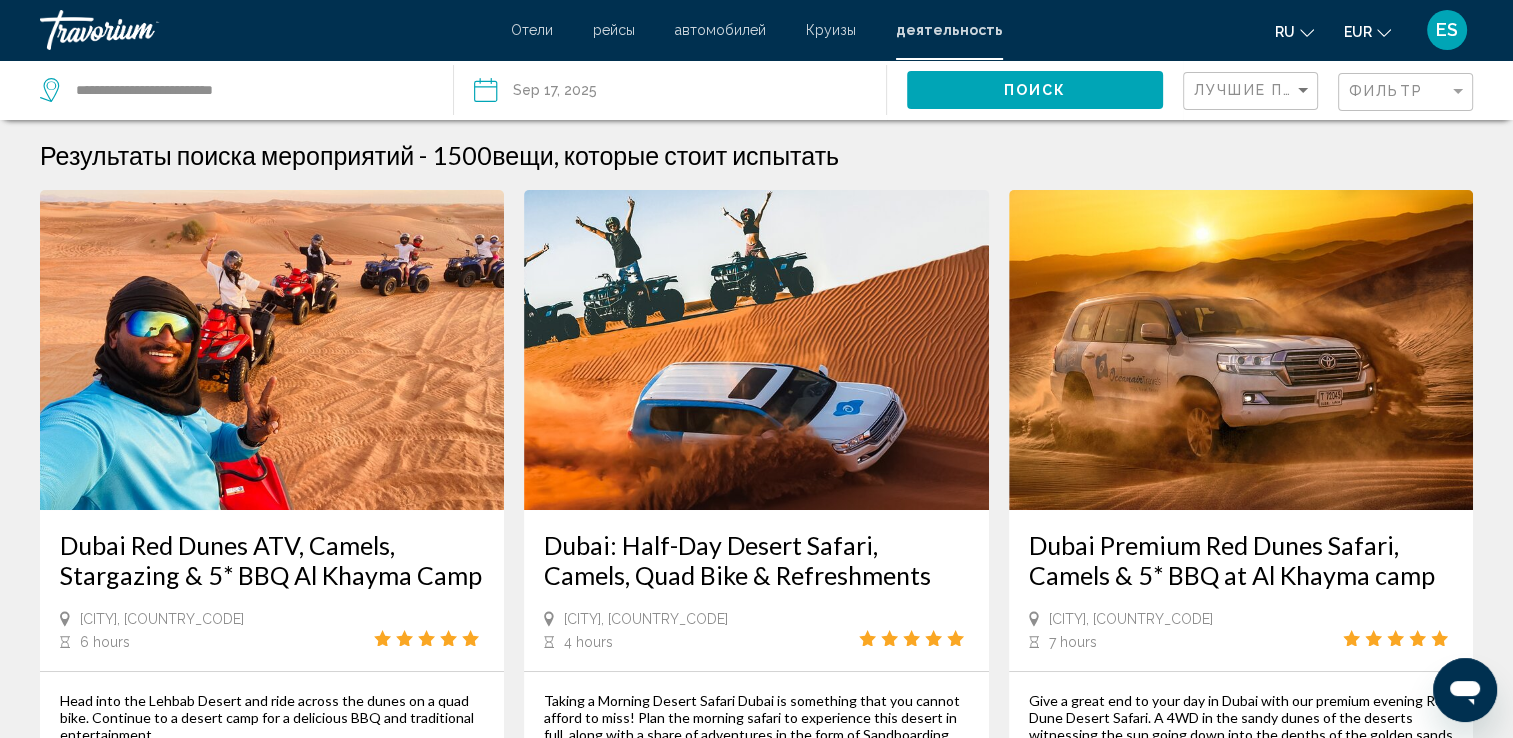 click on "Отели" at bounding box center [532, 30] 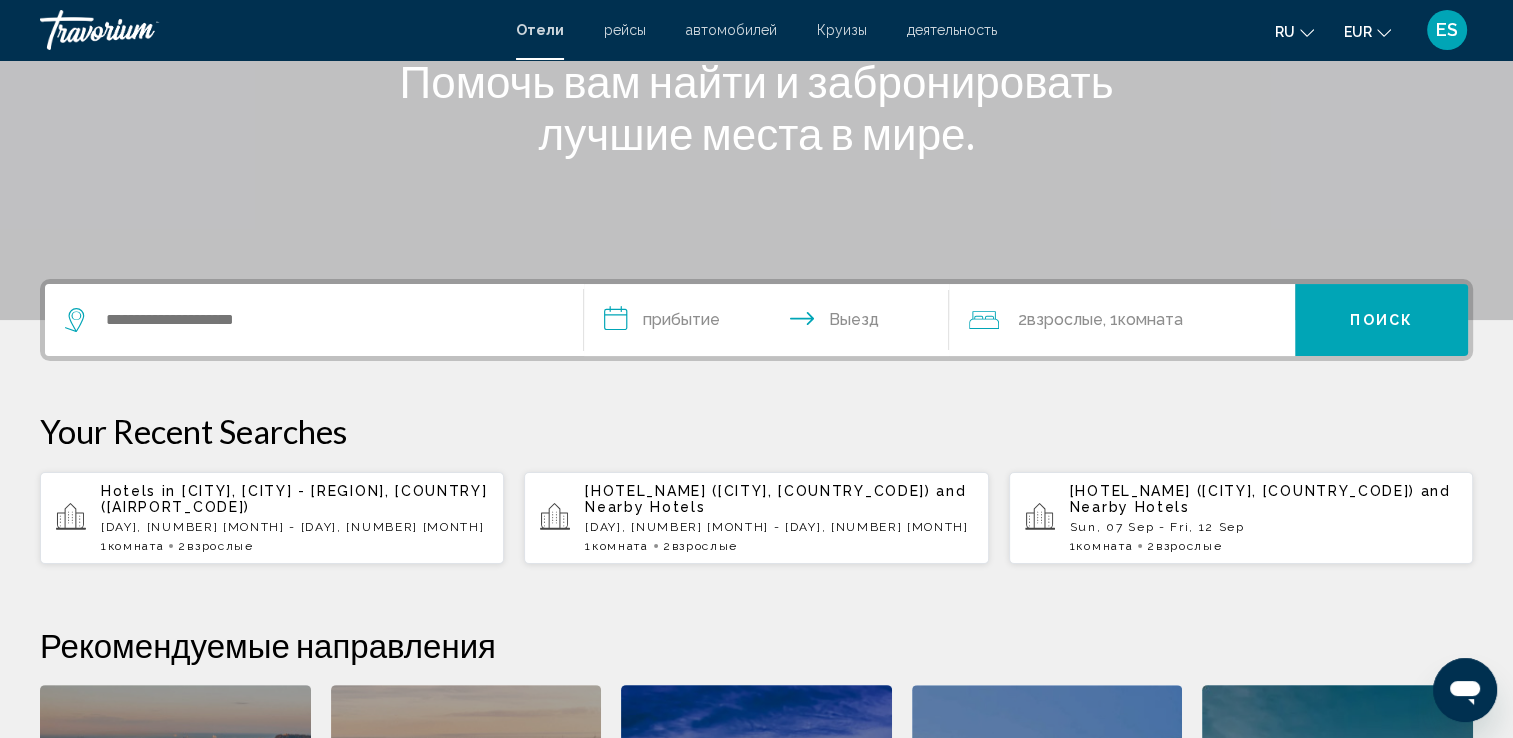 click on "**********" at bounding box center [756, 320] 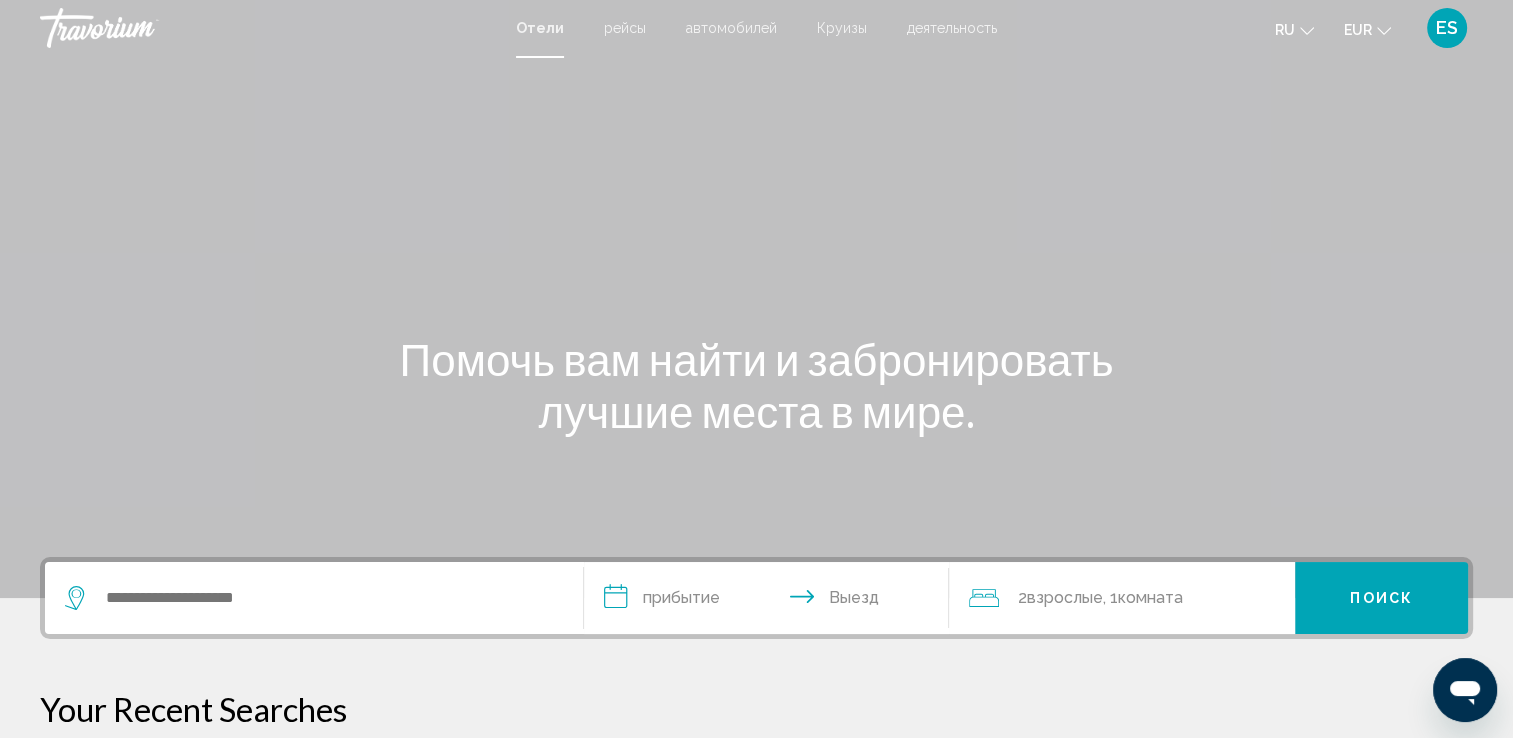 scroll, scrollTop: 0, scrollLeft: 0, axis: both 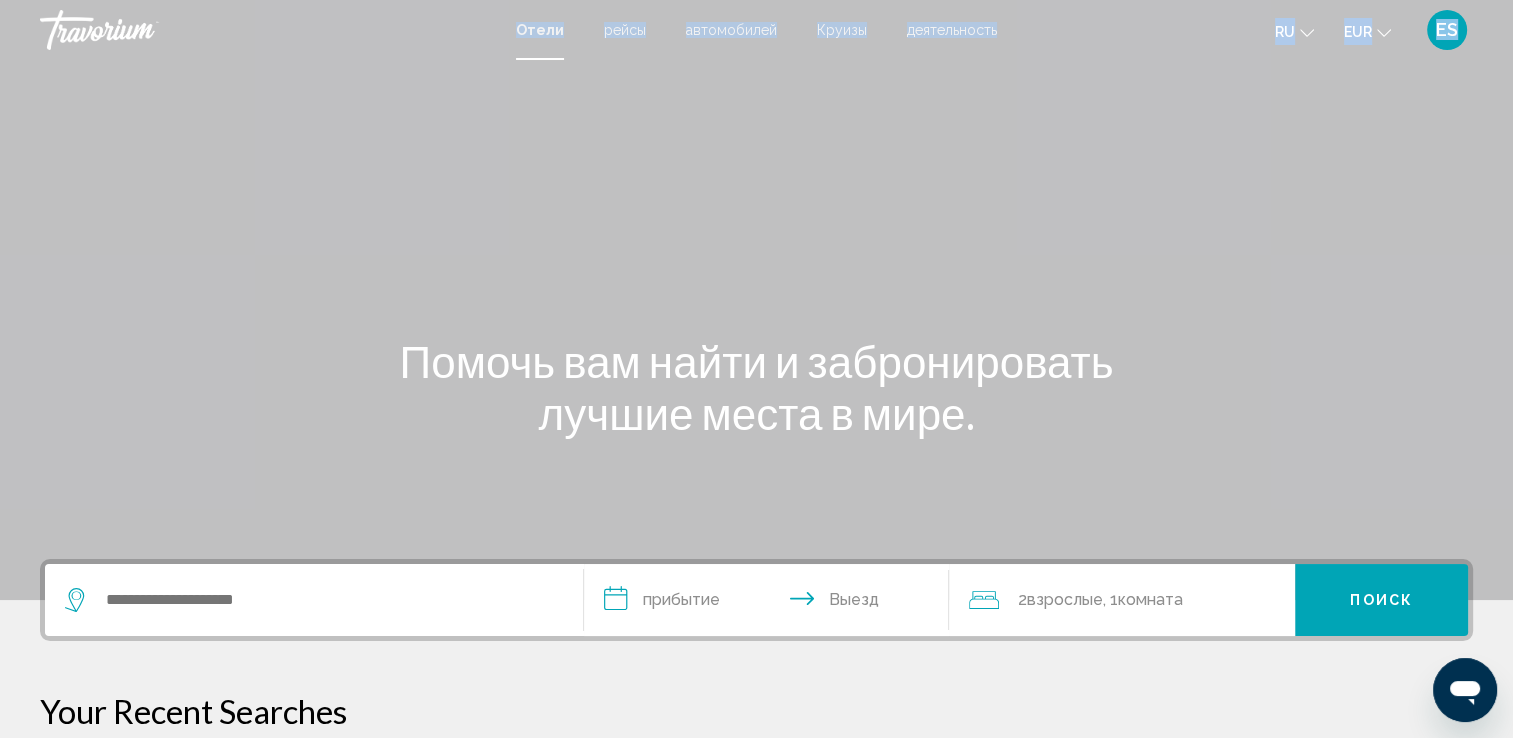 drag, startPoint x: 367, startPoint y: 53, endPoint x: 159, endPoint y: 276, distance: 304.94754 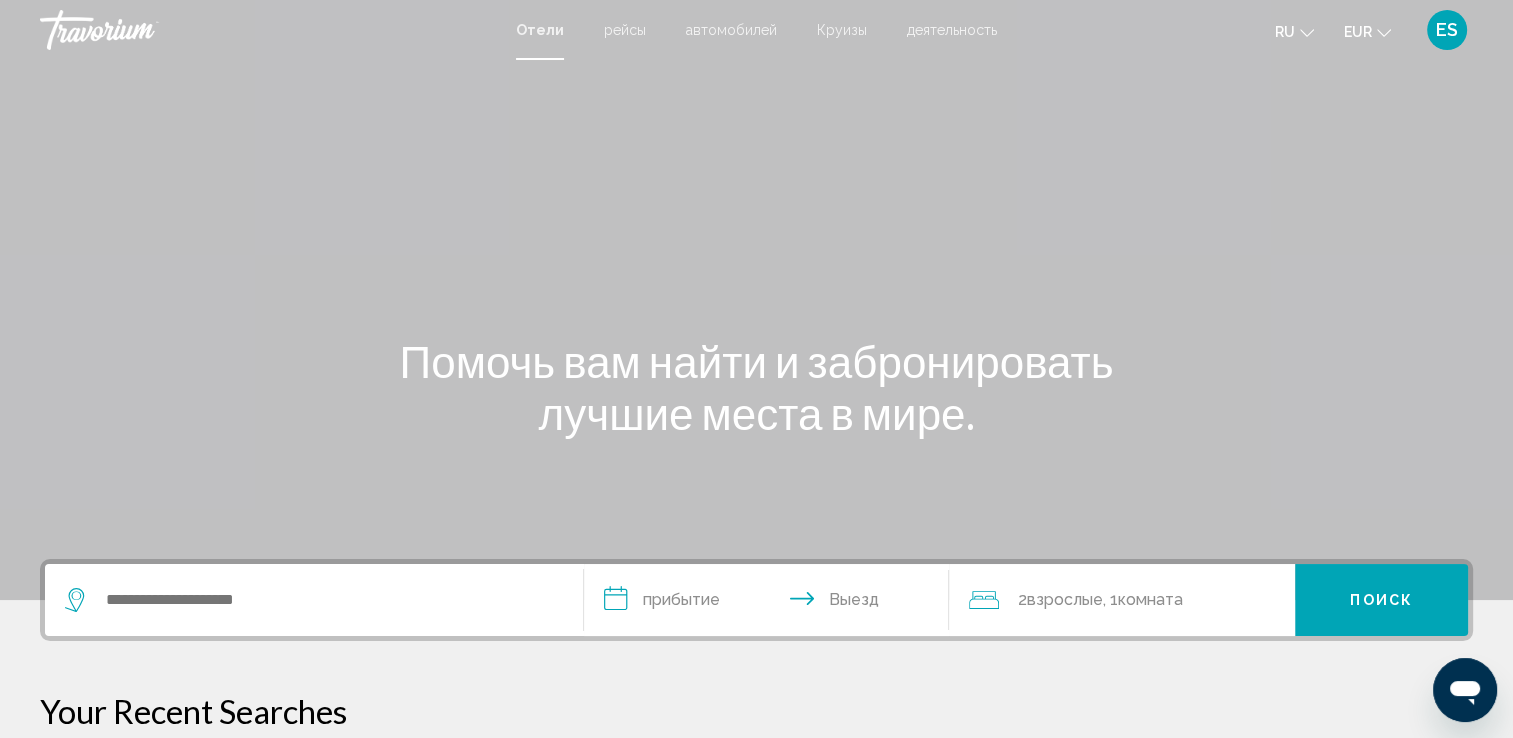 click at bounding box center [314, 600] 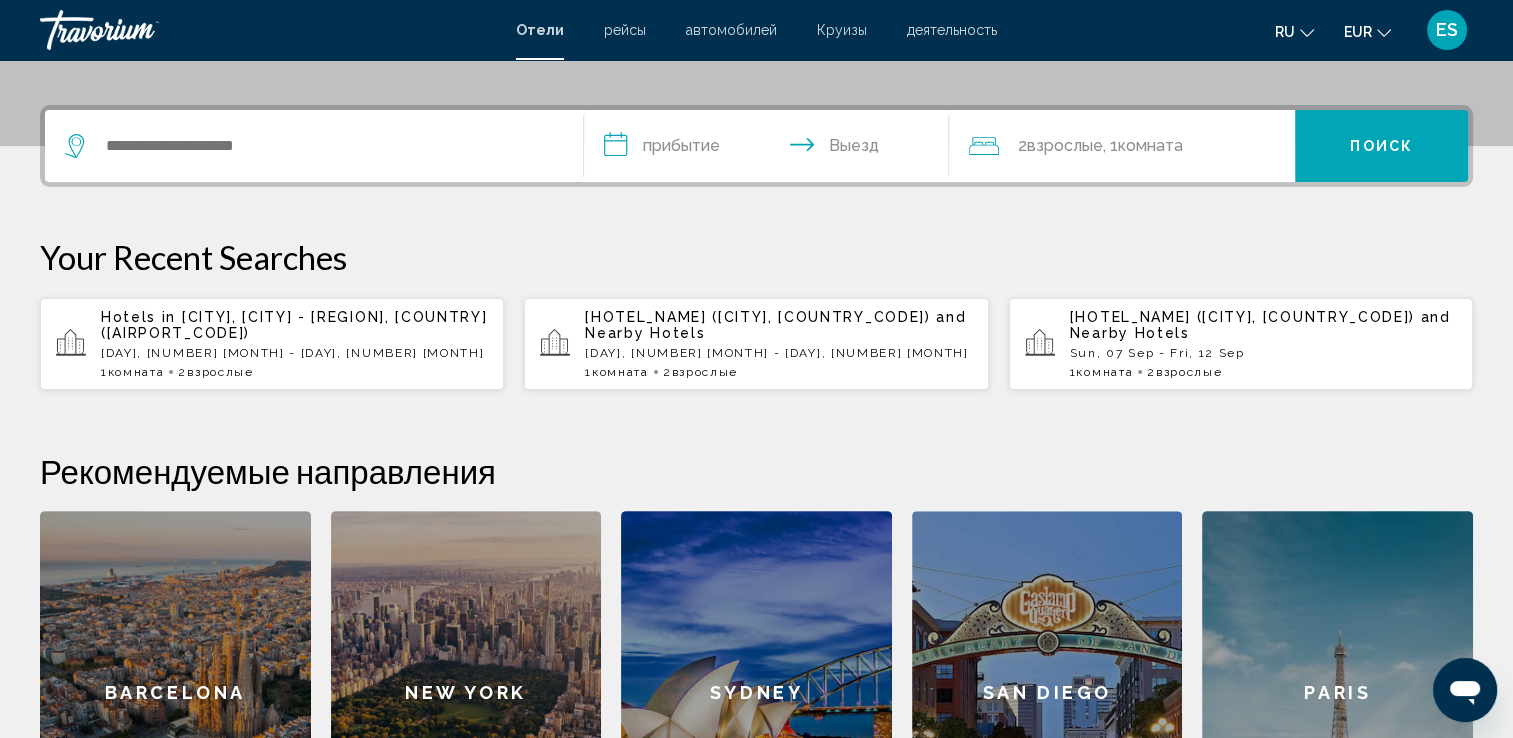 scroll, scrollTop: 493, scrollLeft: 0, axis: vertical 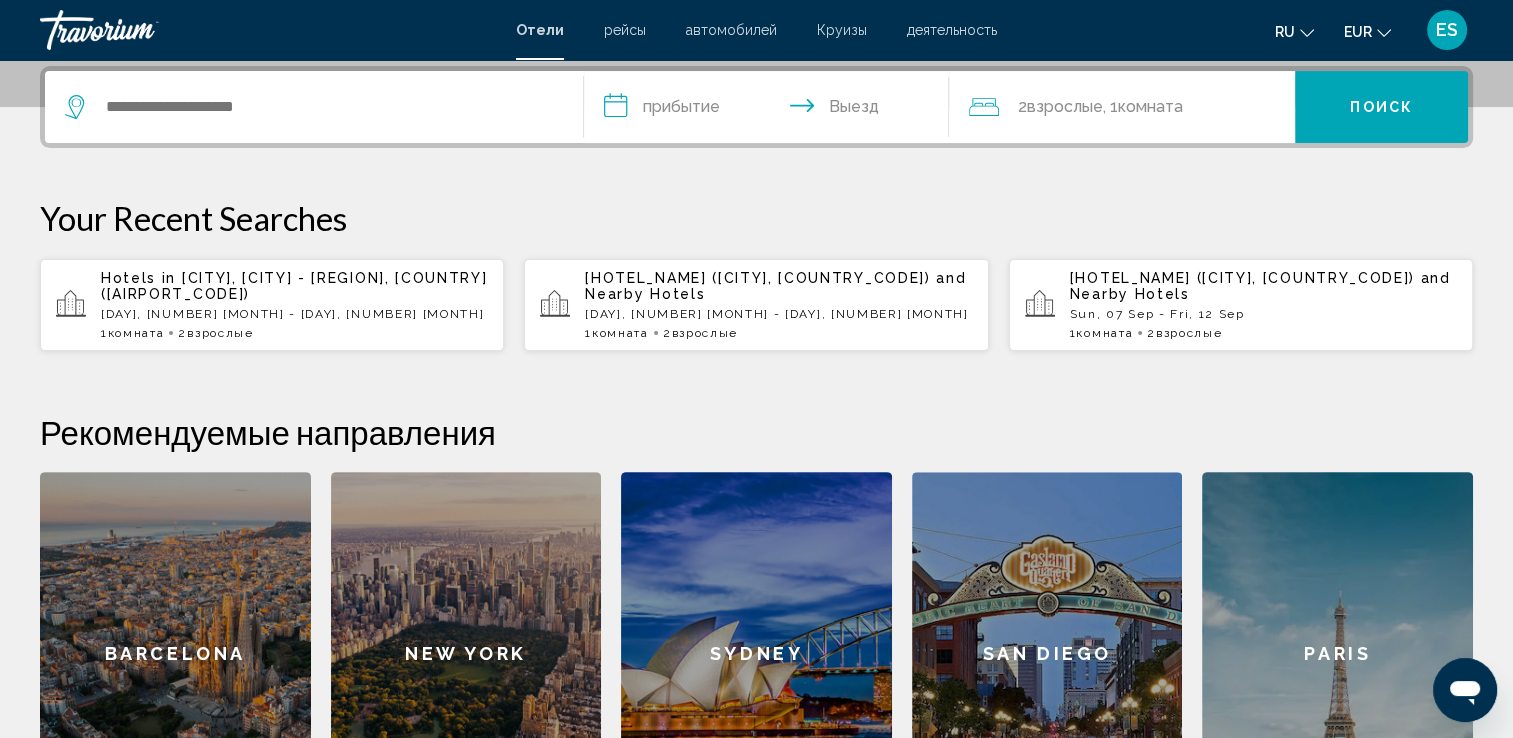 click at bounding box center [314, 107] 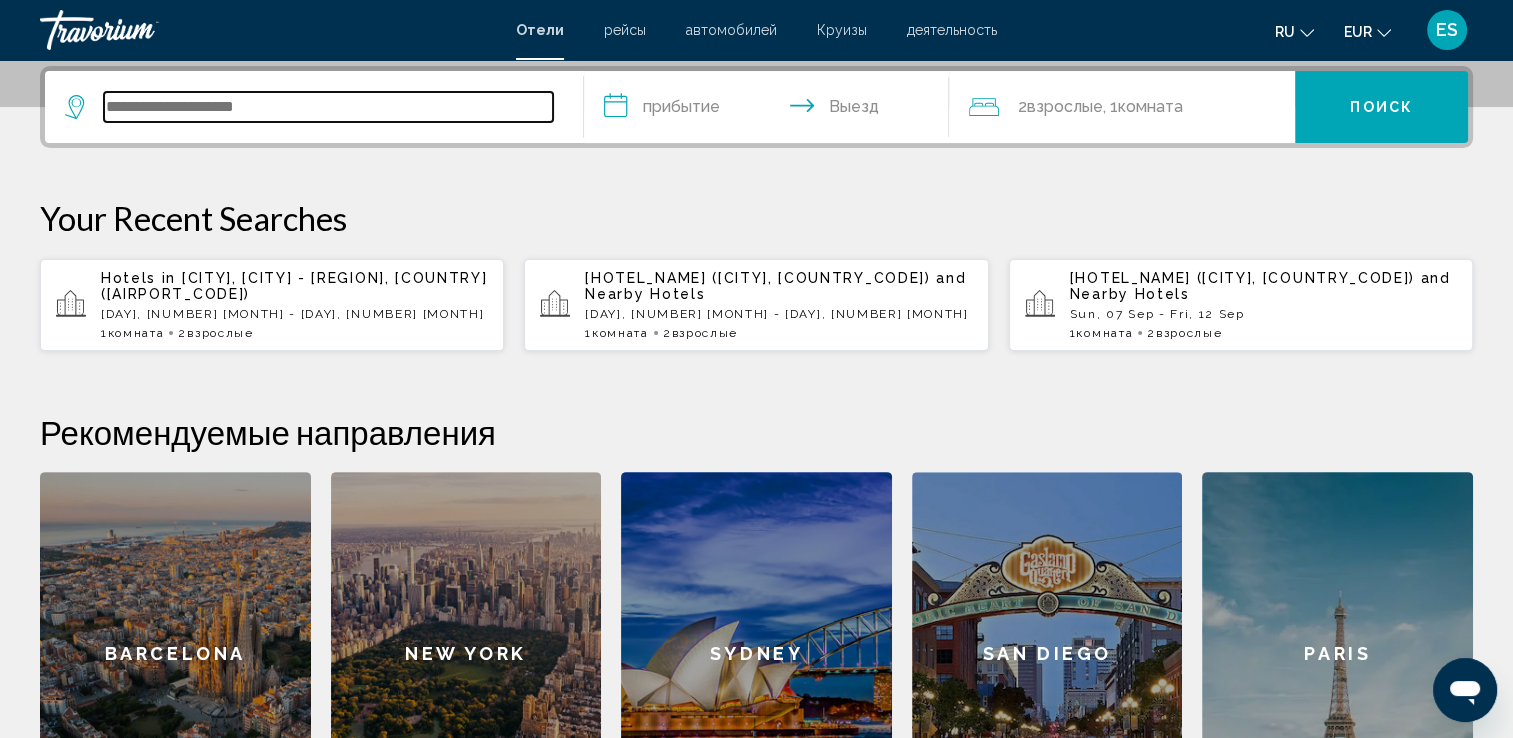 click at bounding box center (328, 107) 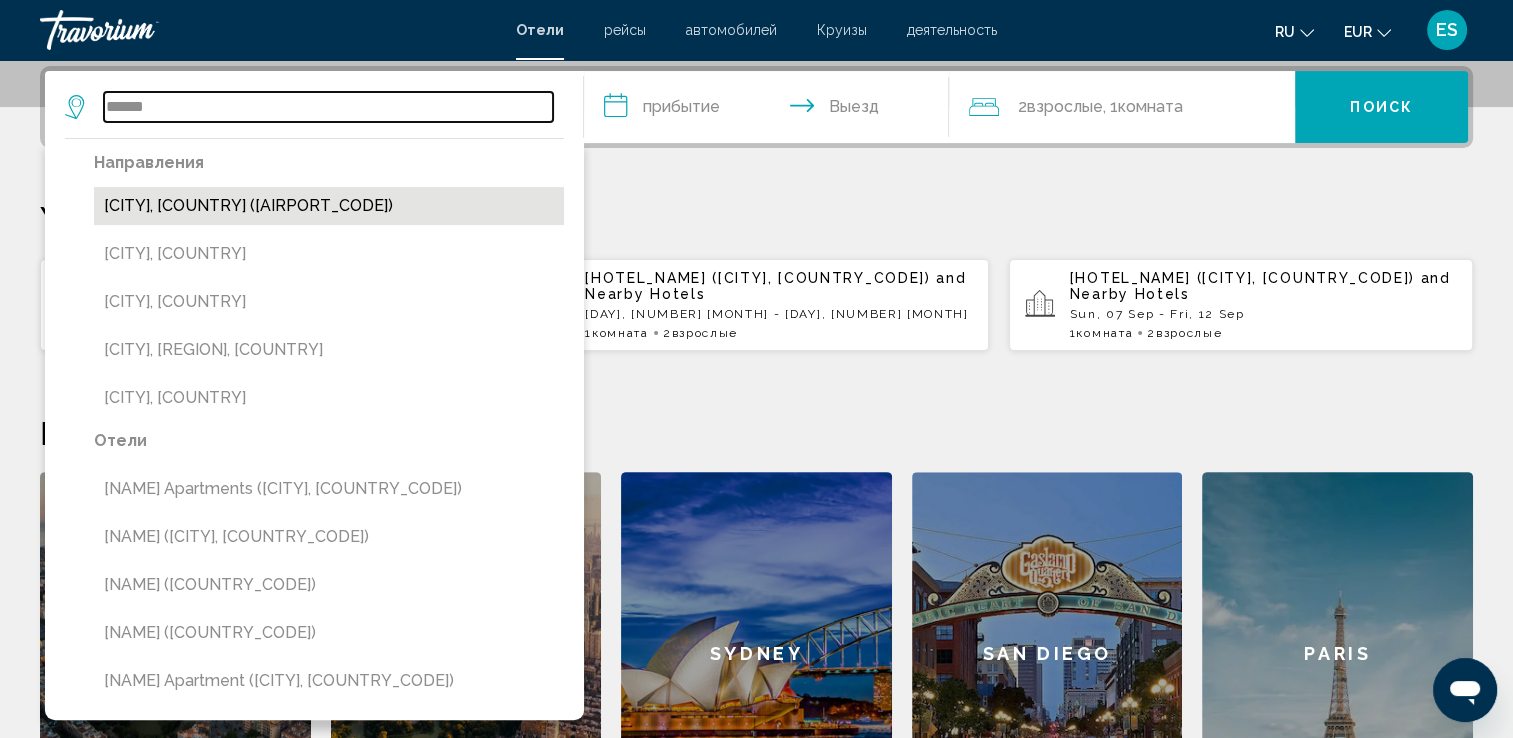type on "******" 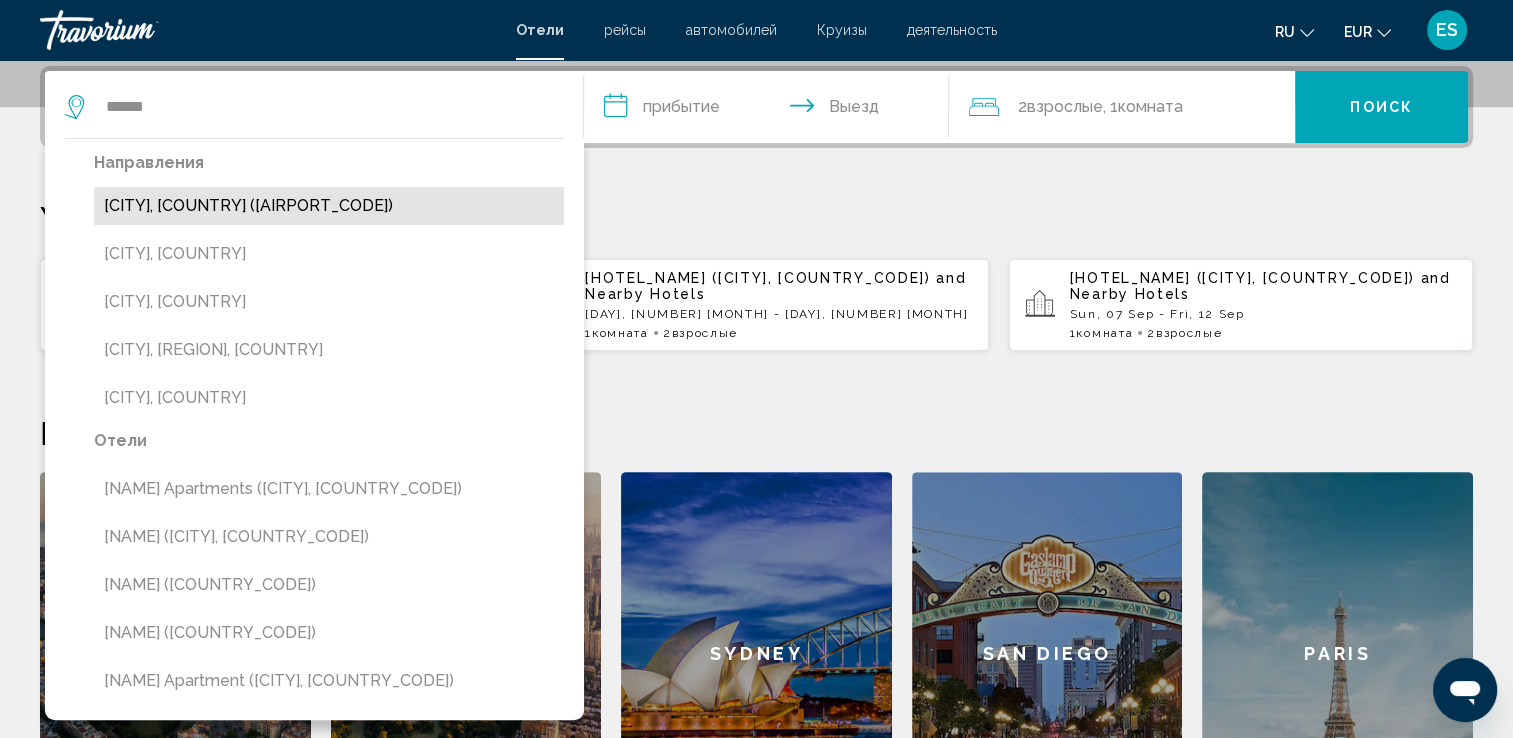 click on "[CITY], [COUNTRY] ([AIRPORT_CODE])" at bounding box center (329, 206) 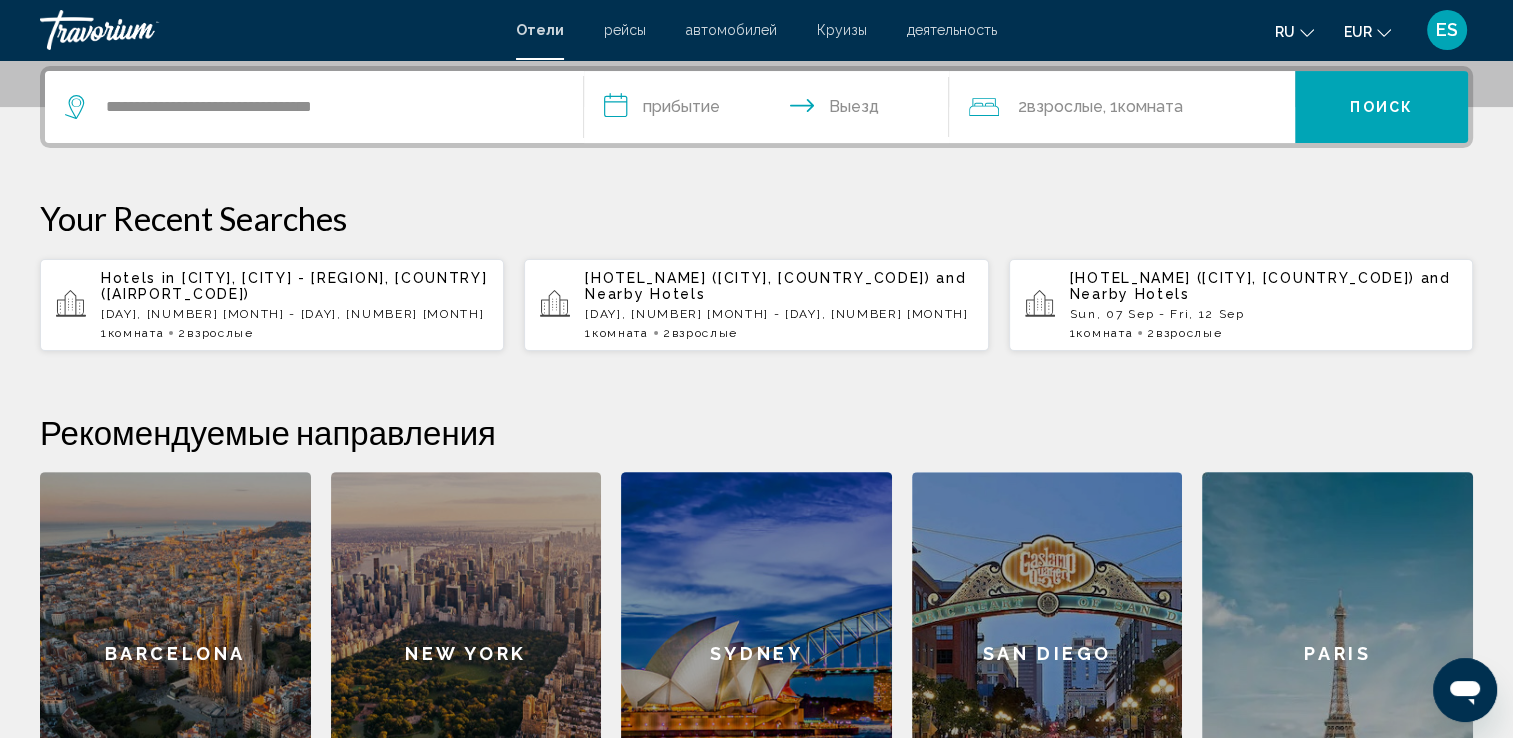 click on "**********" at bounding box center (771, 110) 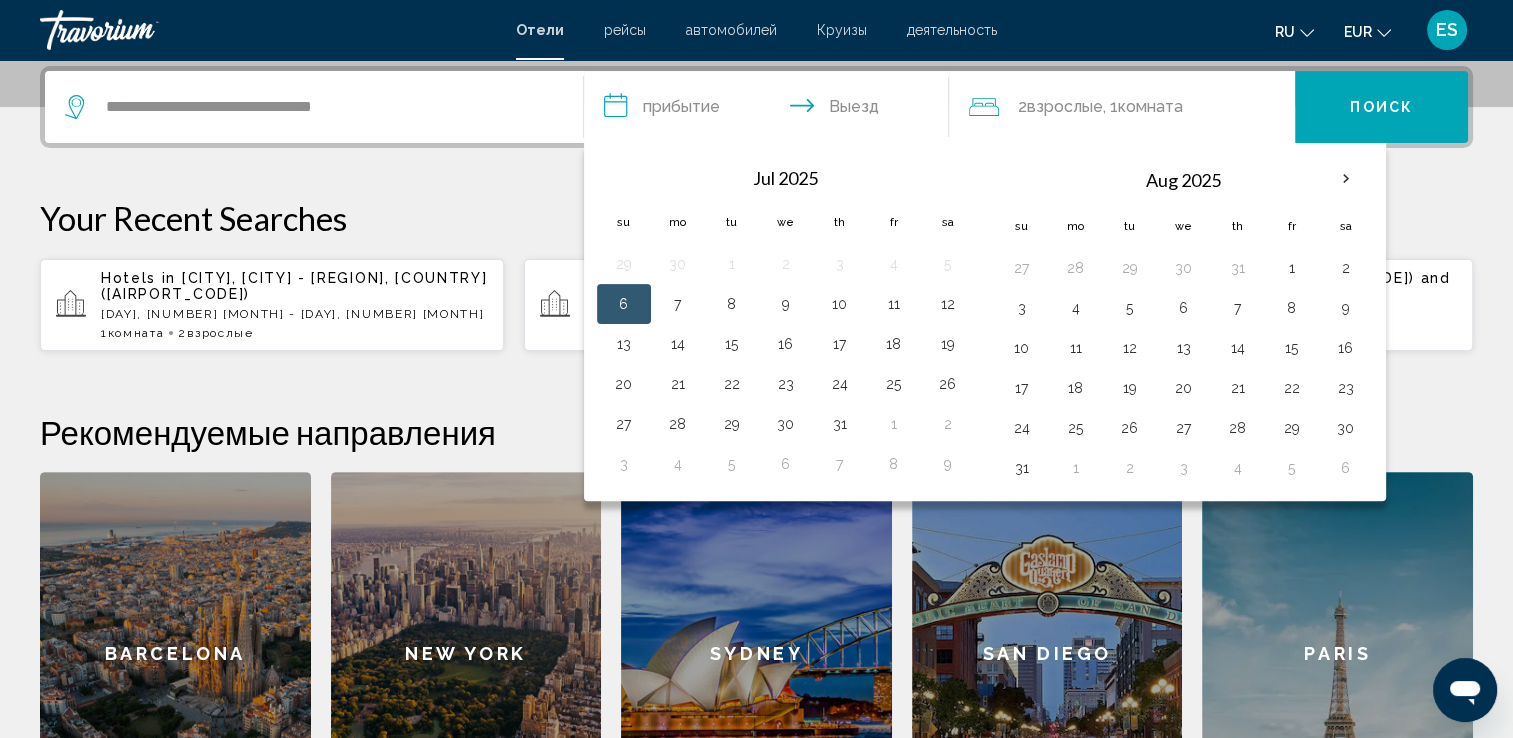 click on "**********" at bounding box center (771, 110) 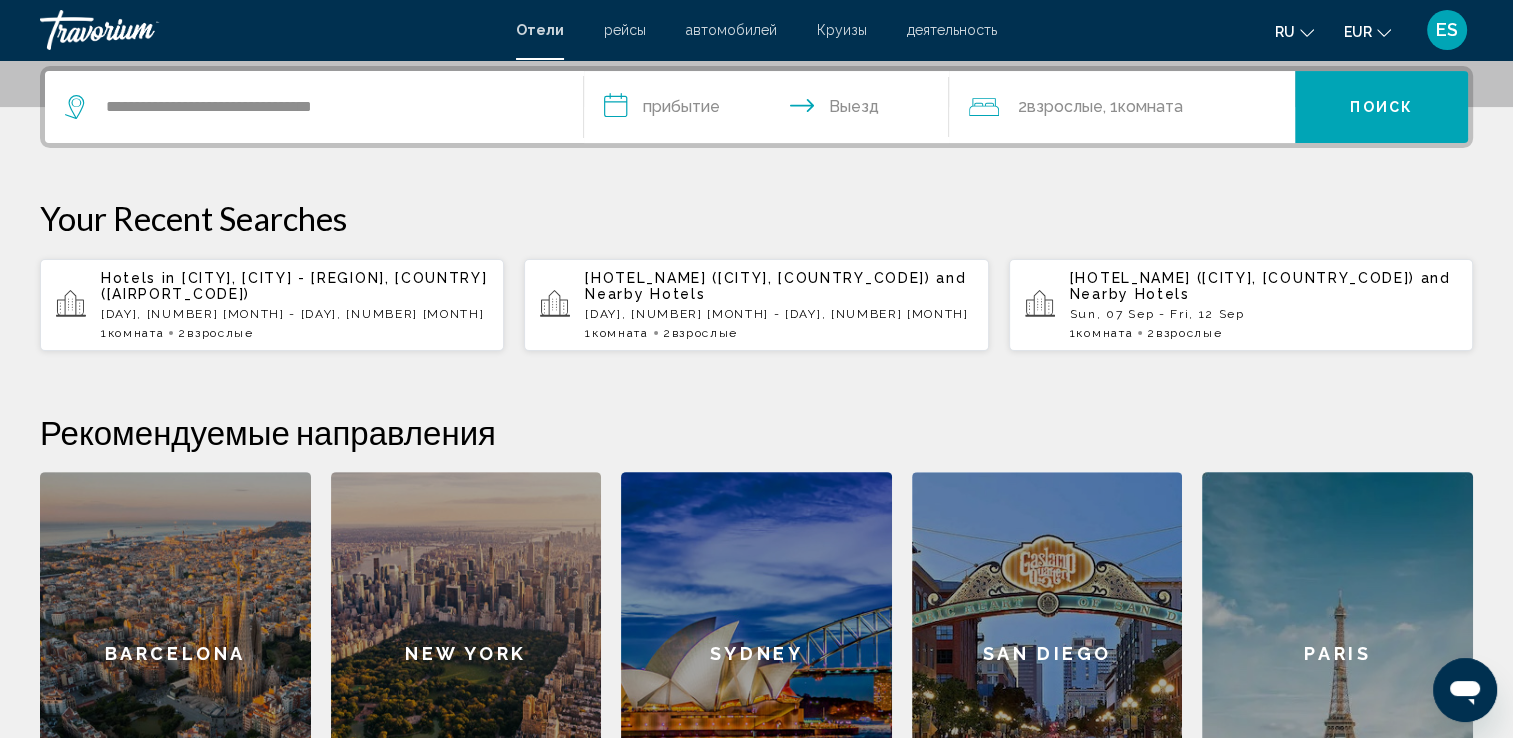 click on "Your Recent Searches
Hotels in    [CITY], [CITY] - [REGION], [COUNTRY] ([AIRPORT_CODE])  [DAY], [NUMBER] [MONTH] - [DAY], [NUMBER] [MONTH]  1  Комната номера 2  Взрослый Взрослые
[HOTEL_NAME] ([CITY], [COUNTRY_CODE])    and Nearby Hotels  [DAY], [NUMBER] [MONTH] - [DAY], [NUMBER] [MONTH]  1  Комната номера 2  Взрослый Взрослые" at bounding box center [756, 275] 